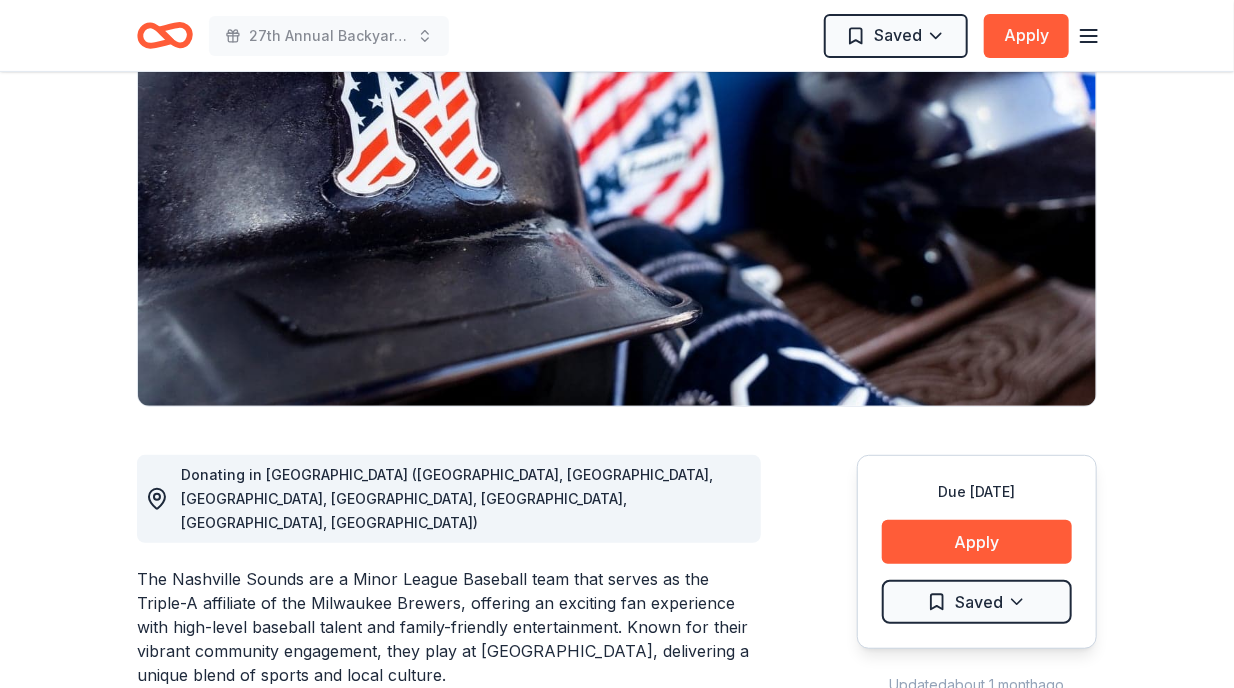 scroll, scrollTop: 0, scrollLeft: 0, axis: both 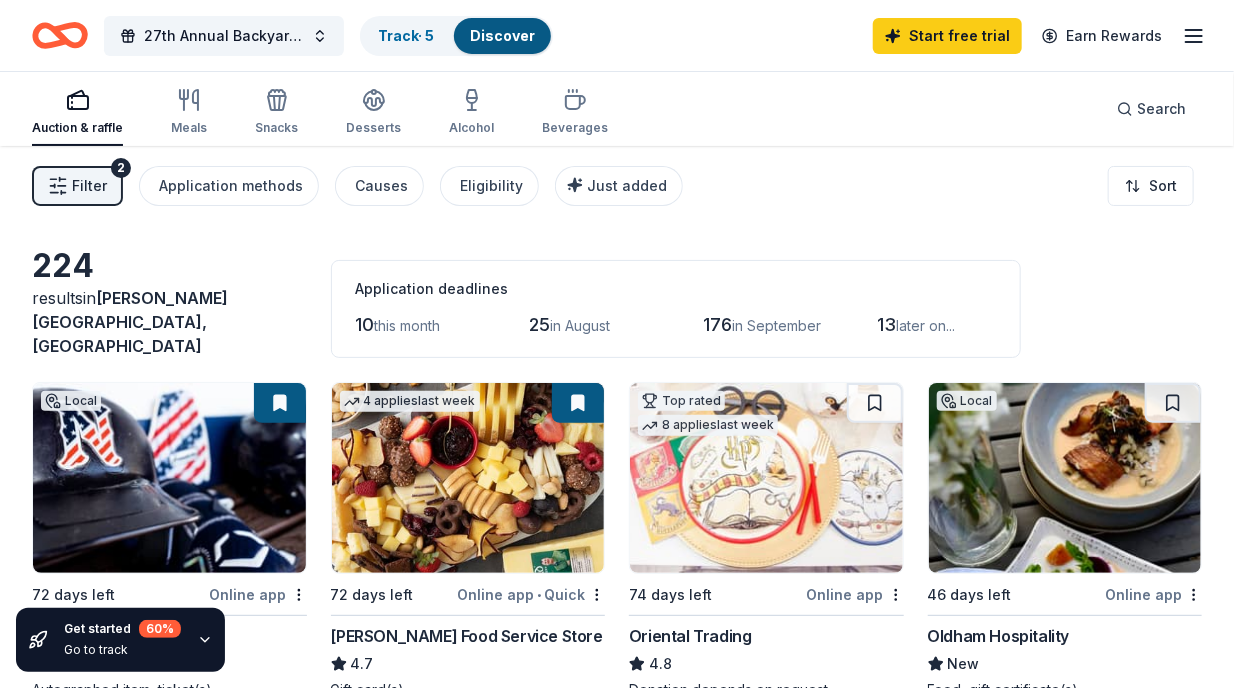 click on "Filter 2 Application methods Causes Eligibility Just added Sort" at bounding box center (617, 186) 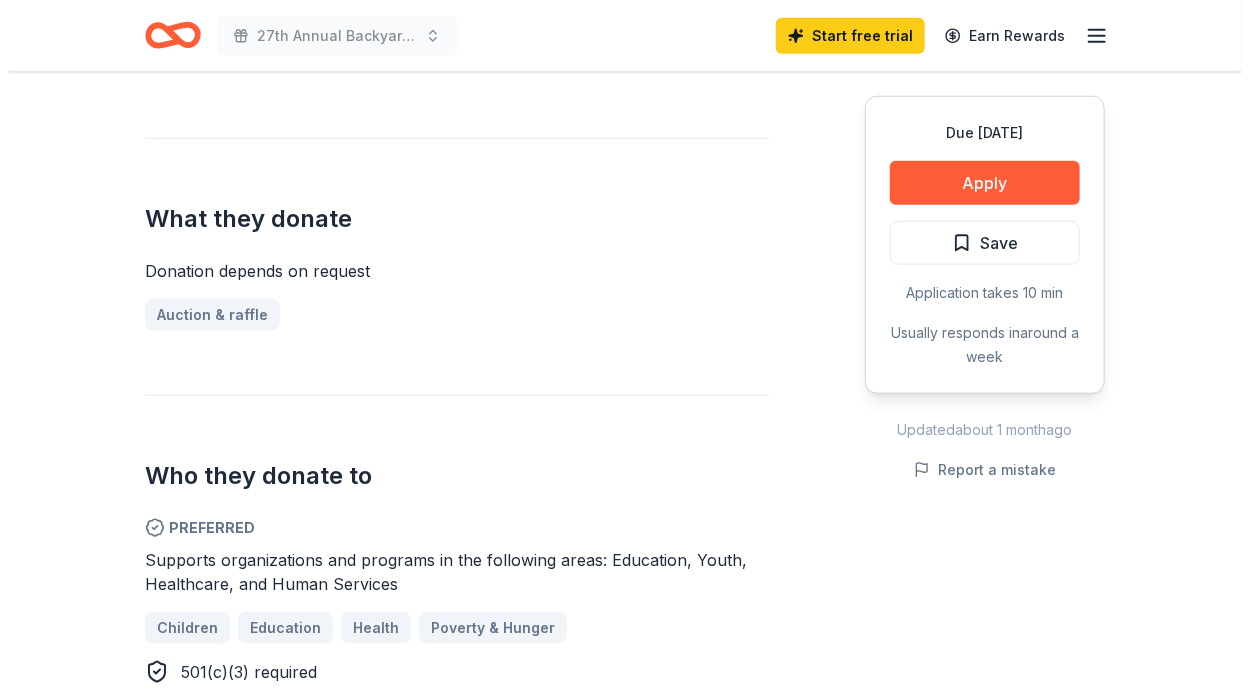 scroll, scrollTop: 728, scrollLeft: 0, axis: vertical 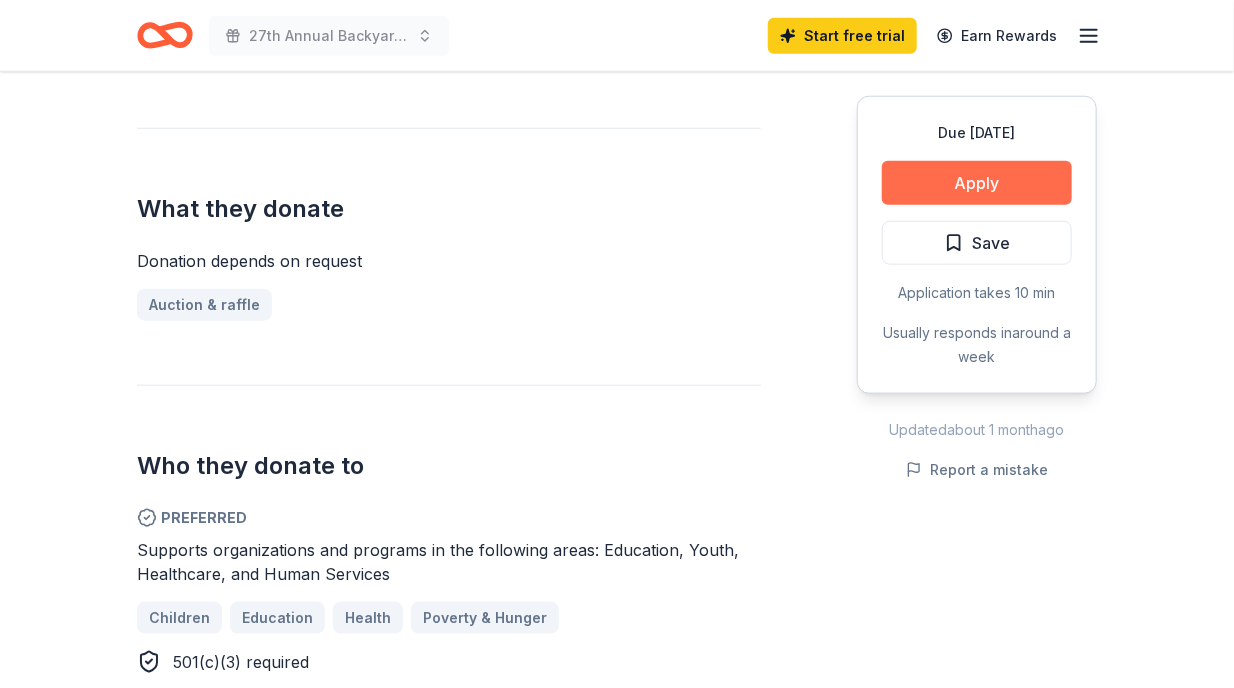 click on "Apply" at bounding box center (977, 183) 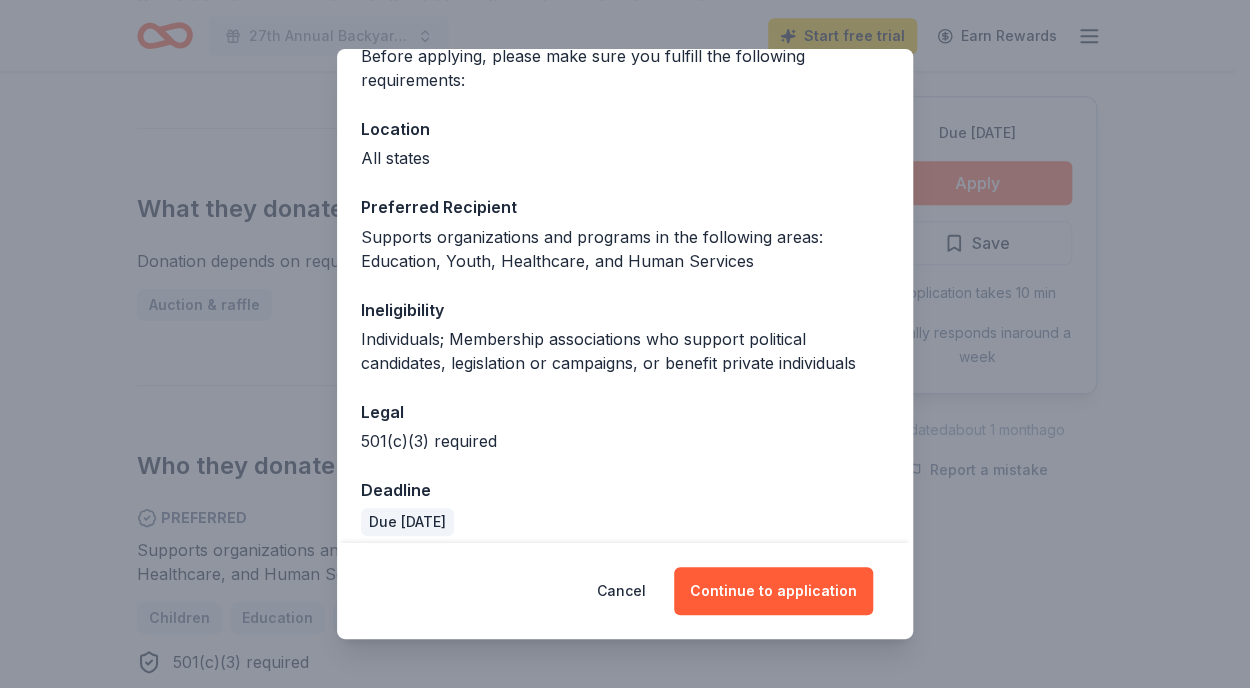 scroll, scrollTop: 190, scrollLeft: 0, axis: vertical 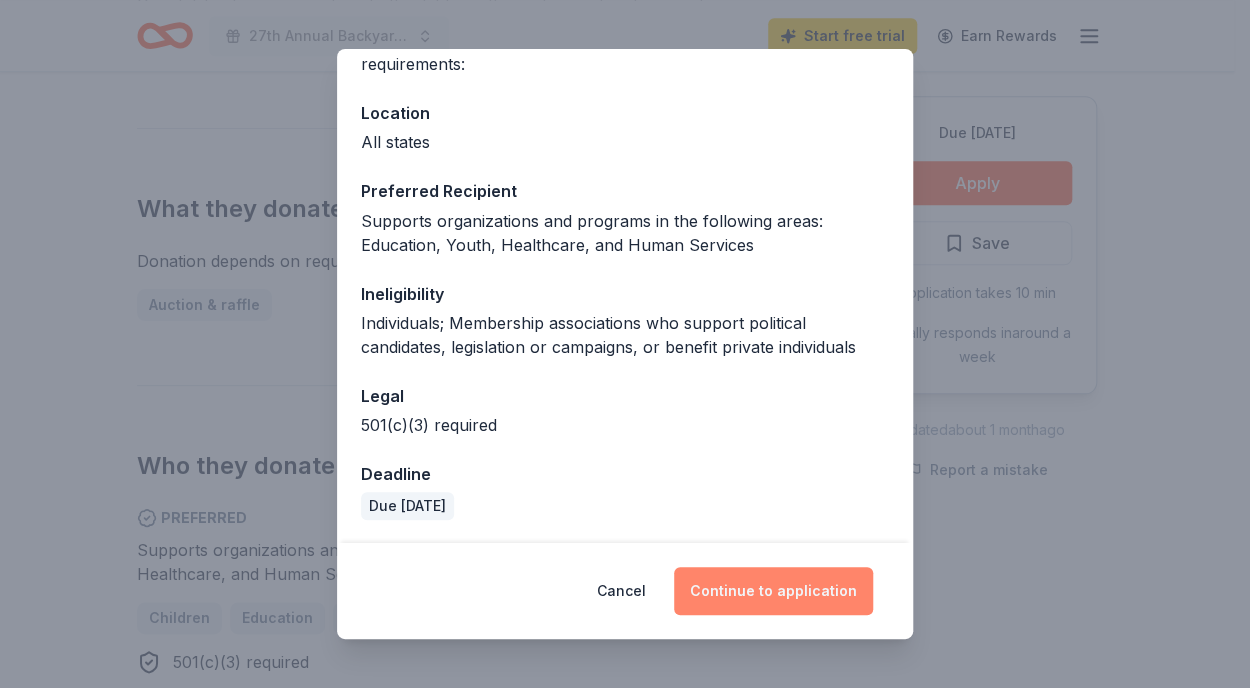 click on "Continue to application" at bounding box center [773, 591] 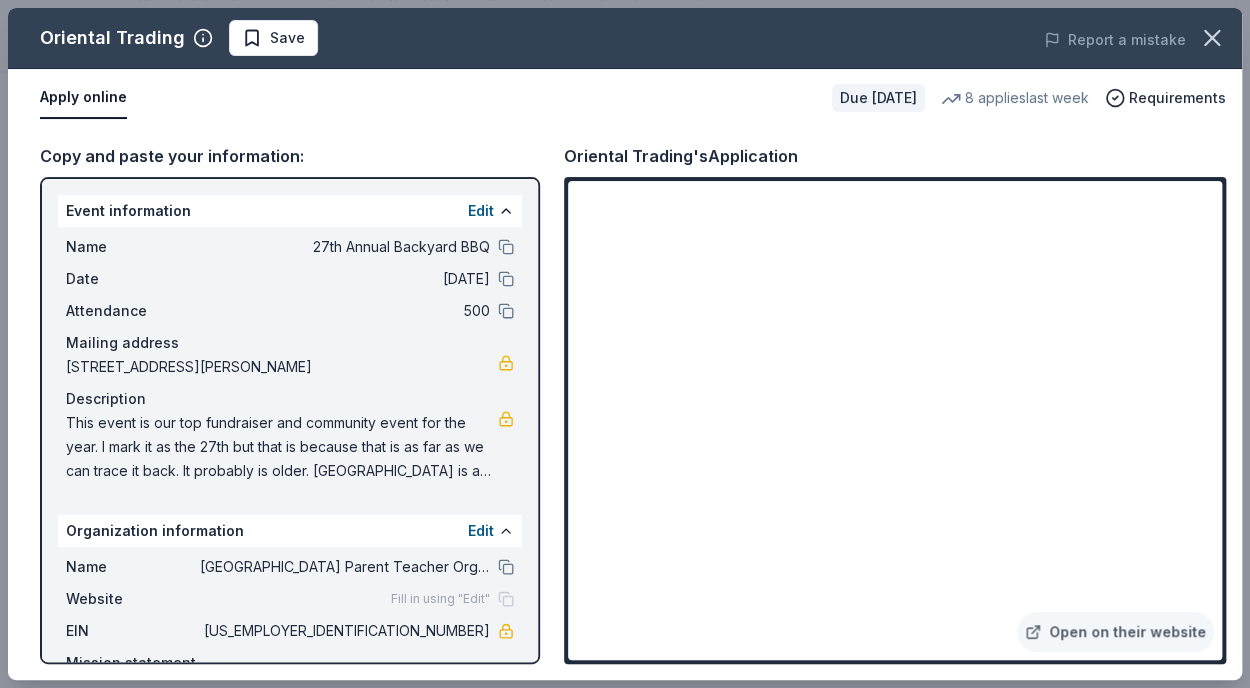 drag, startPoint x: 203, startPoint y: 366, endPoint x: 43, endPoint y: 363, distance: 160.02812 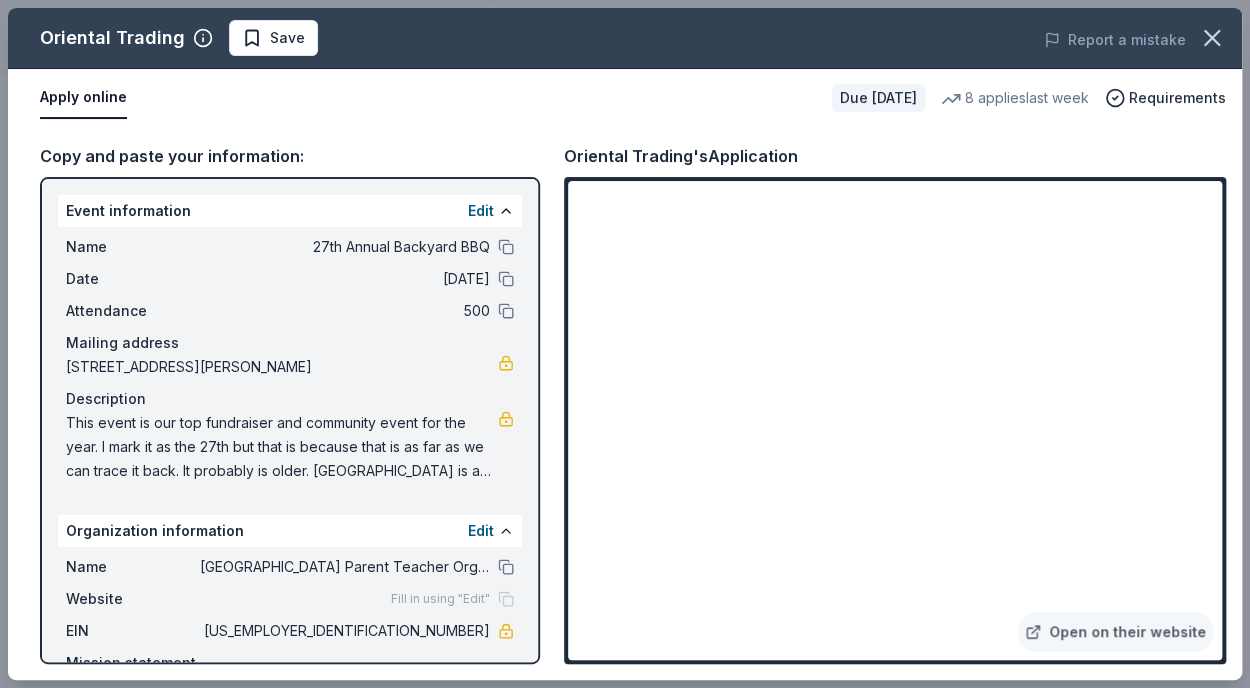 click on "Apply online" at bounding box center (428, 98) 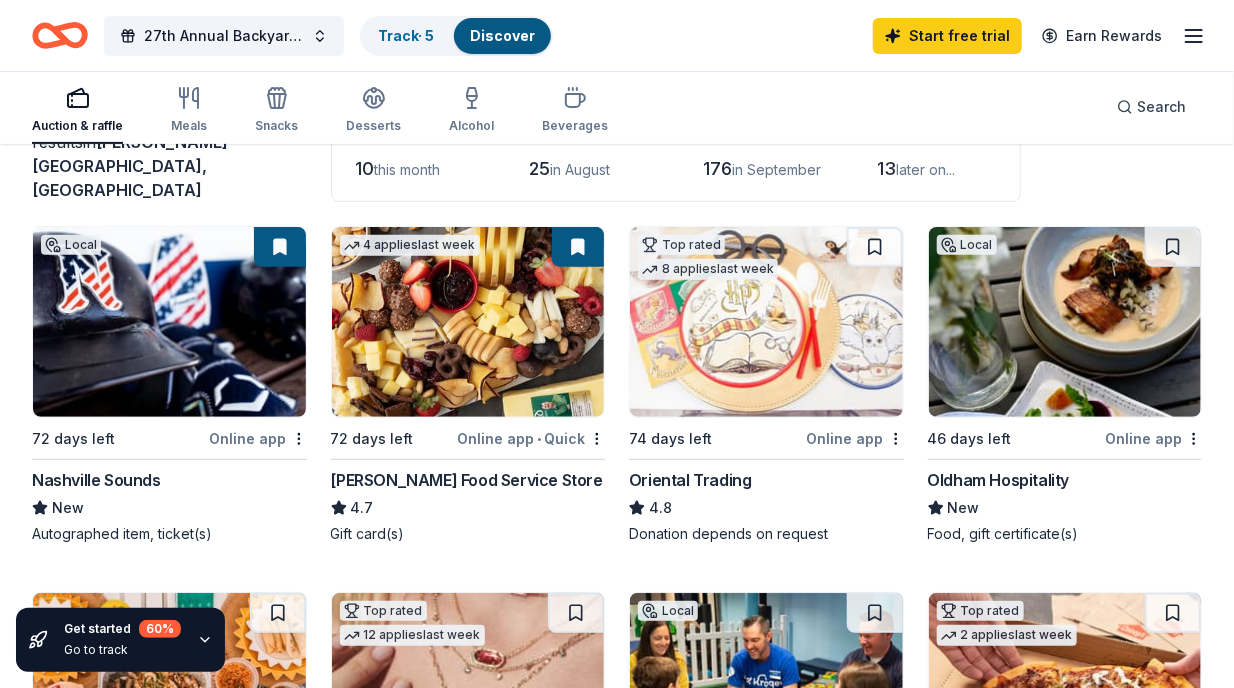 scroll, scrollTop: 158, scrollLeft: 0, axis: vertical 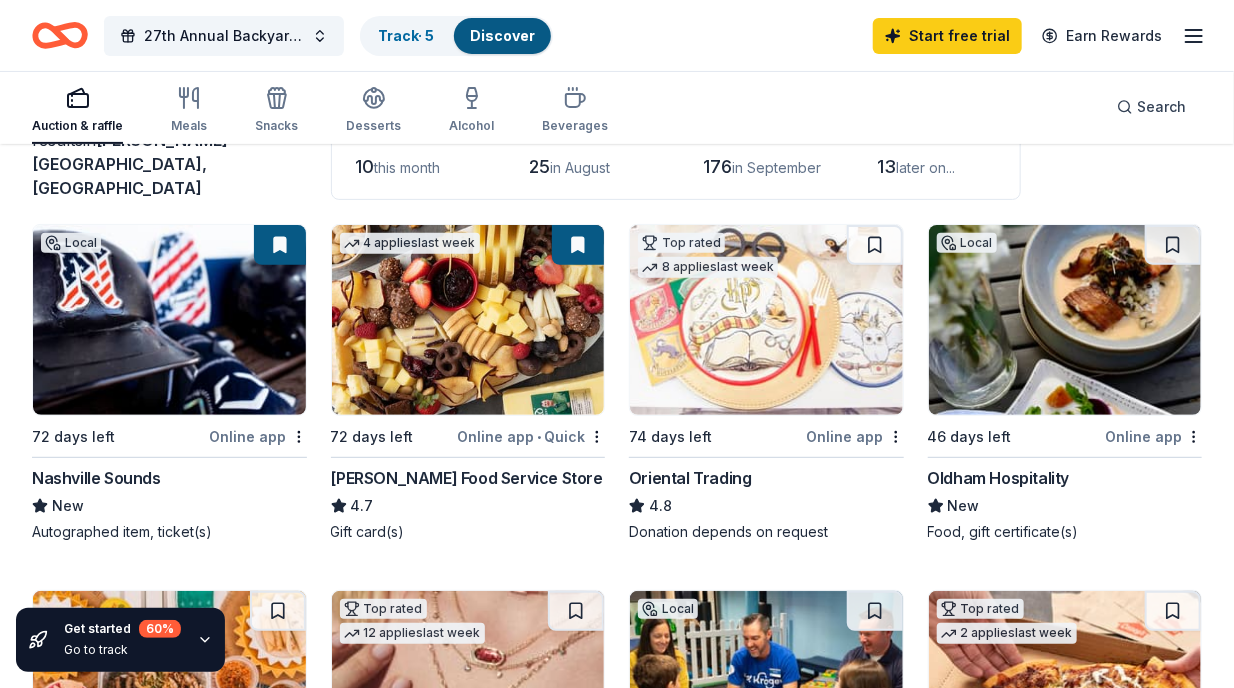 click on "Oldham Hospitality" at bounding box center (999, 478) 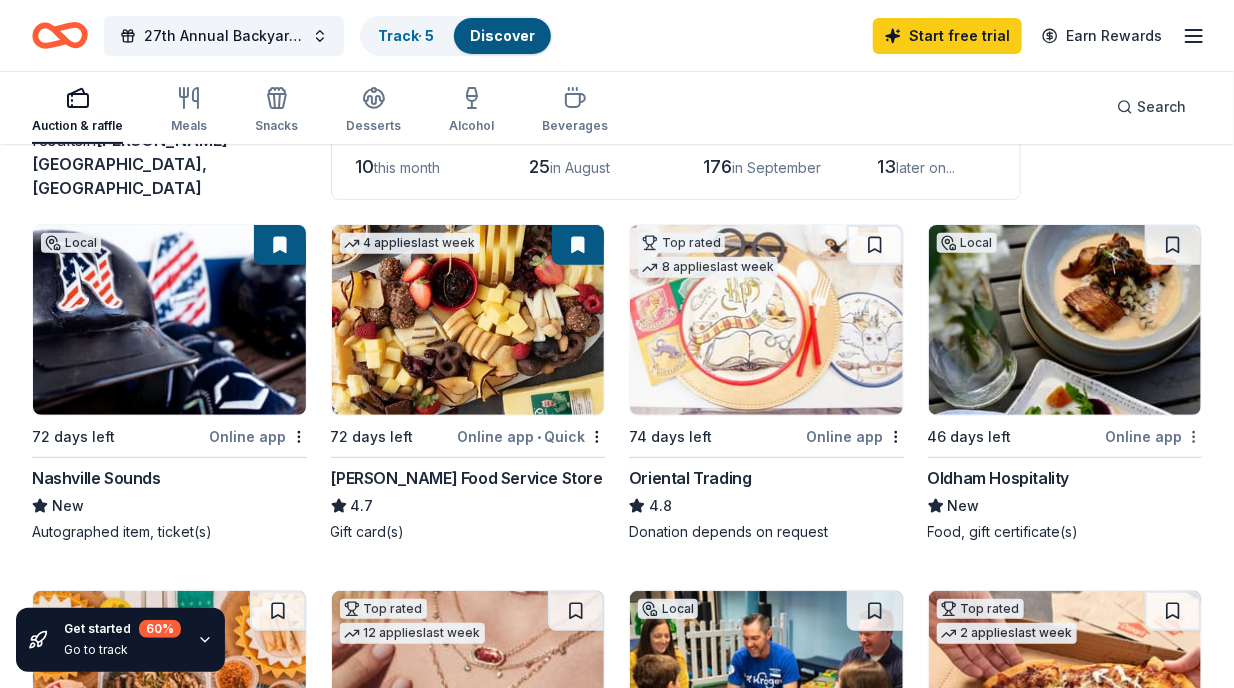 click on "27th Annual Backyard BBQ Track  · 5 Discover Start free  trial Earn Rewards Auction & raffle Meals Snacks Desserts Alcohol Beverages Search Get started 60 % Go to track 224 results  in  Thompson's Station, TN Application deadlines 10  this month 25  in August 176  in September 13  later on... Local 72 days left Online app Nashville Sounds New Autographed item, ticket(s) 4   applies  last week 72 days left Online app • Quick Gordon Food Service Store 4.7 Gift card(s) Top rated 8   applies  last week 74 days left Online app Oriental Trading 4.8 Donation depends on request Local 46 days left Online app Oldham Hospitality New Food, gift certificate(s) 72 days left Online app • Quick Chuy's Tex-Mex 5.0 Food, gift card(s) Top rated 12   applies  last week 42 days left Online app Kendra Scott 4.7 Jewelry products, home decor products, and Kendra Gives Back event in-store or online (or both!) where 20% of the proceeds will support the cause or people you care about. Local 60 days left Online app New Top rated 2" at bounding box center [617, 186] 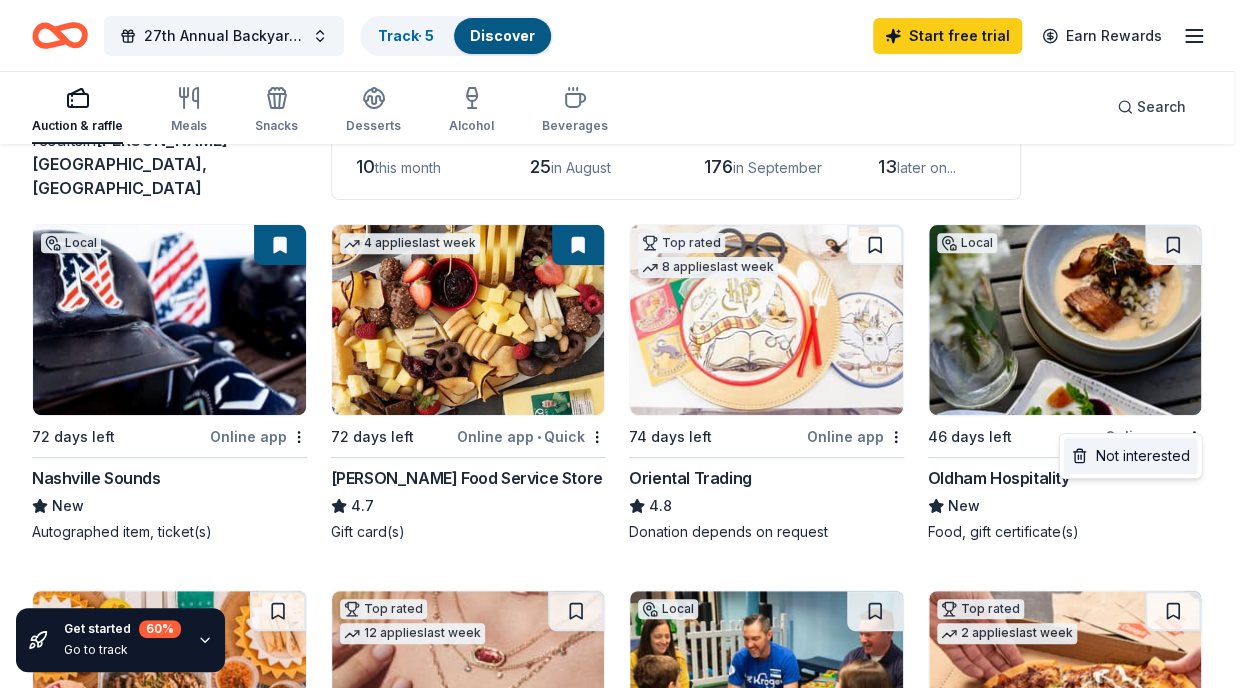 click on "Not interested" at bounding box center [1130, 456] 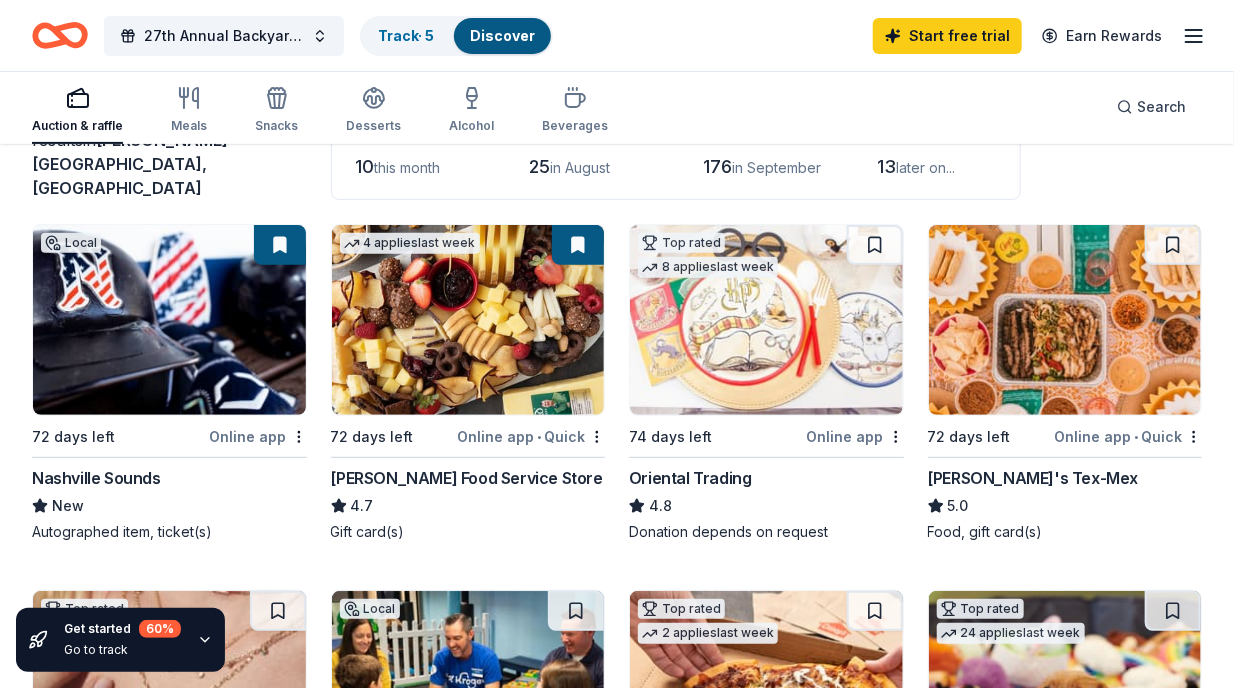 click at bounding box center [1065, 320] 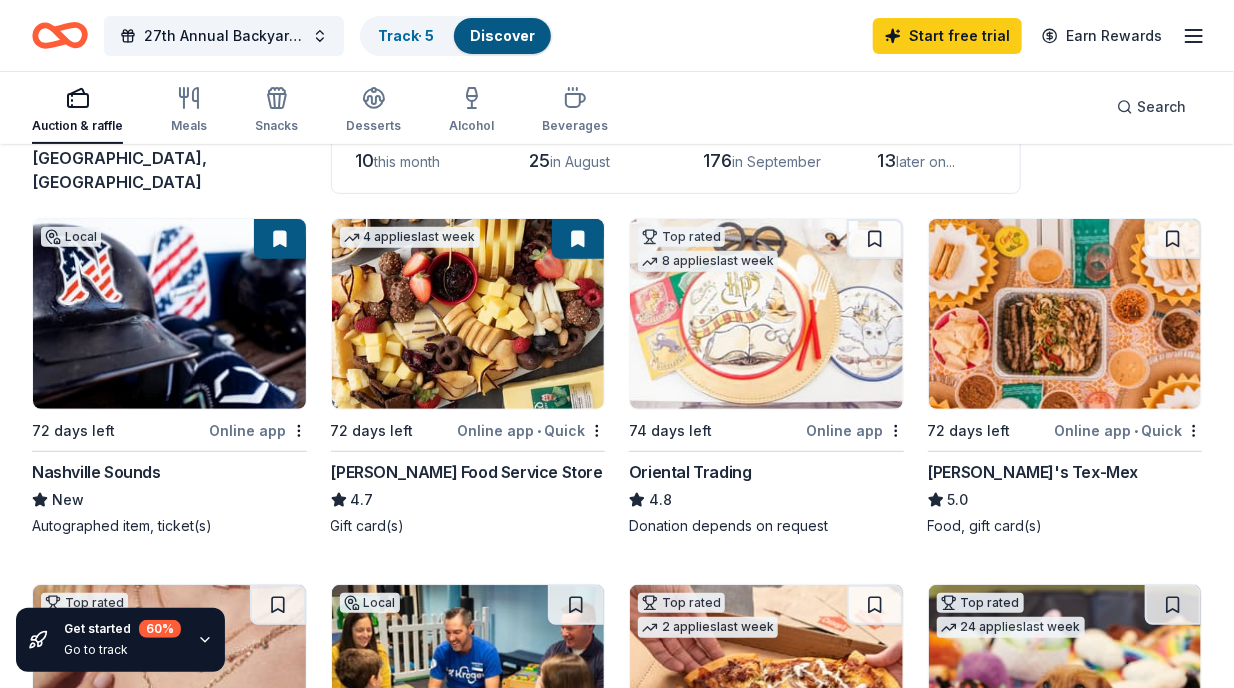scroll, scrollTop: 163, scrollLeft: 0, axis: vertical 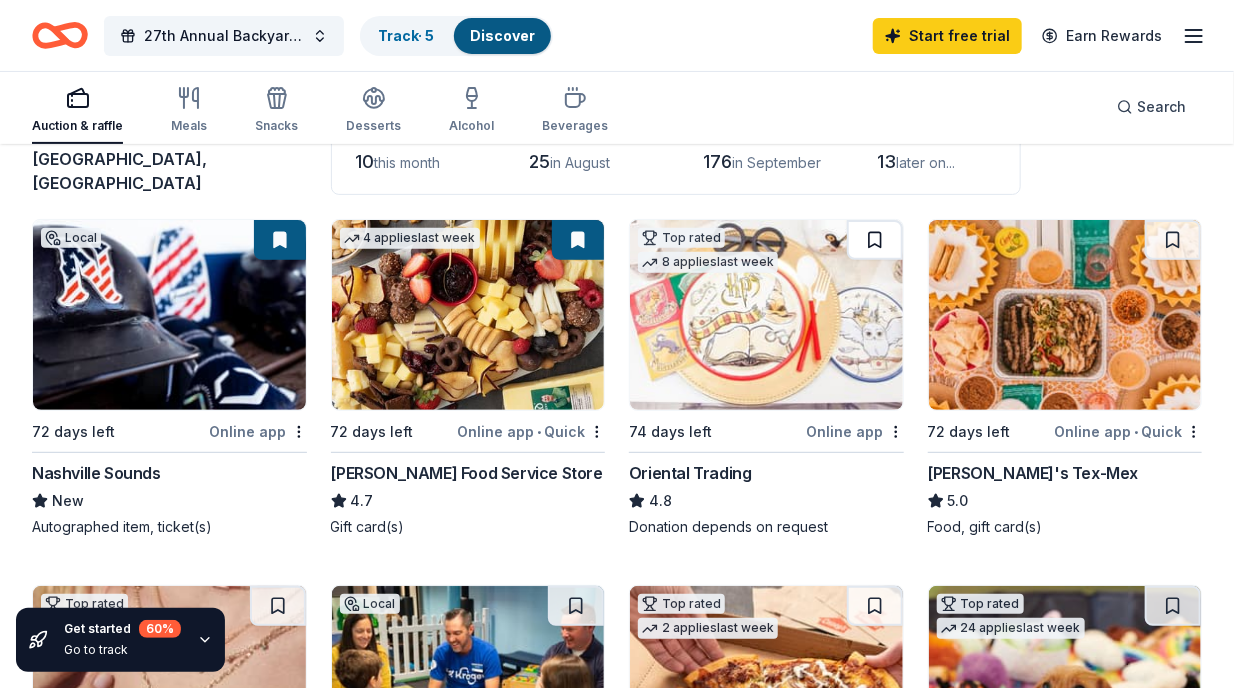 click at bounding box center [875, 240] 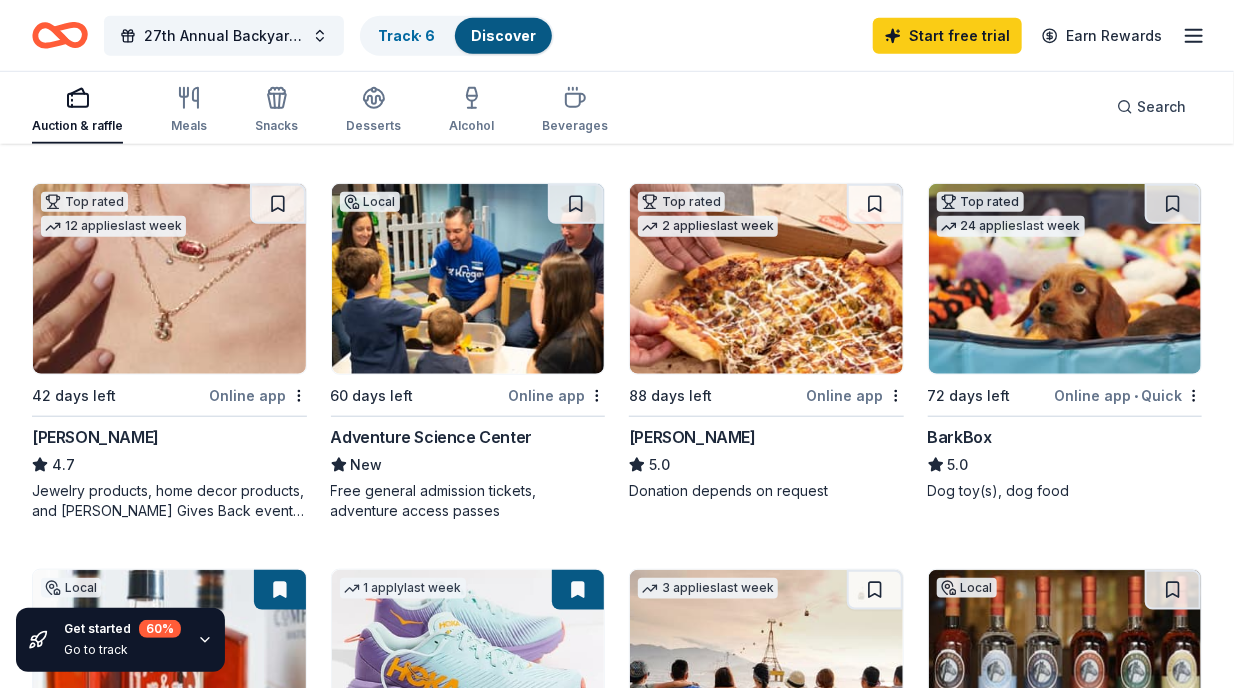 scroll, scrollTop: 566, scrollLeft: 0, axis: vertical 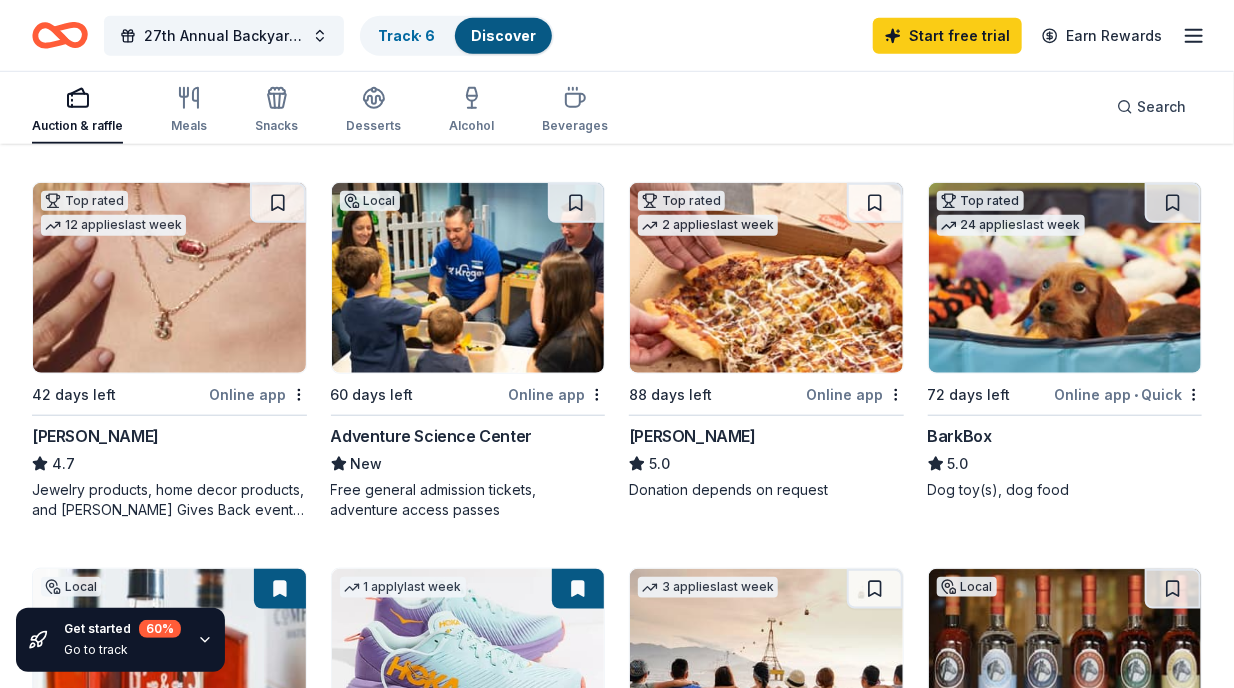 click at bounding box center (169, 278) 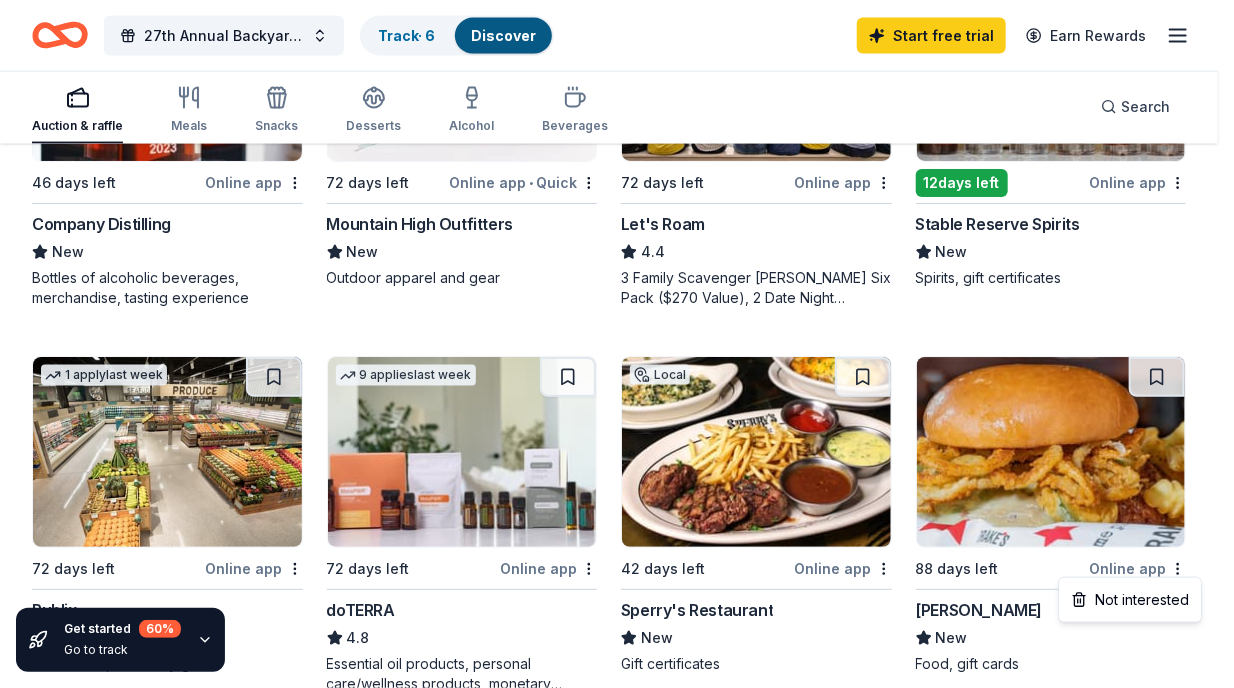 scroll, scrollTop: 1082, scrollLeft: 0, axis: vertical 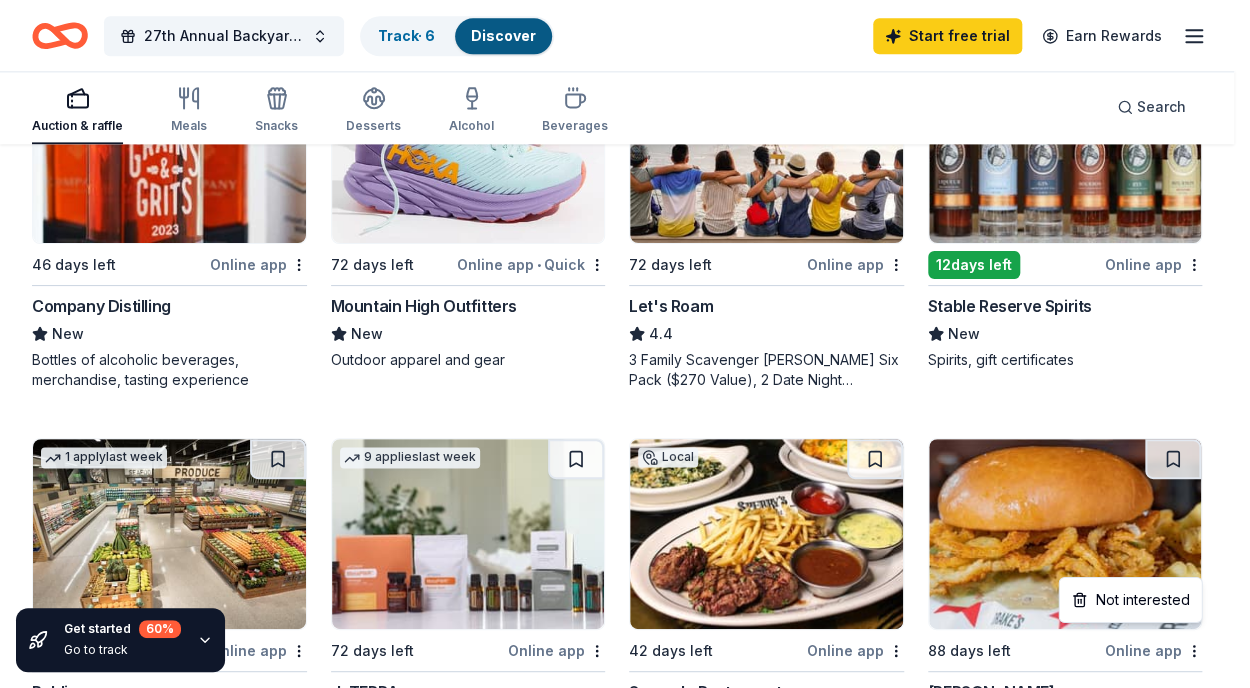 click on "27th Annual Backyard BBQ Track  · 6 Discover Start free  trial Earn Rewards Auction & raffle Meals Snacks Desserts Alcohol Beverages Search Filter 2 Application methods Causes Eligibility Just added Sort Get started 60 % Go to track 224 results  in  Thompson's Station, TN Application deadlines 10  this month 25  in August 176  in September 13  later on... Local 72 days left Online app Nashville Sounds New Autographed item, ticket(s) 4   applies  last week 72 days left Online app • Quick Gordon Food Service Store 4.7 Gift card(s) Top rated 8   applies  last week 74 days left Online app Oriental Trading 4.8 Donation depends on request 72 days left Online app • Quick Chuy's Tex-Mex 5.0 Food, gift card(s) Top rated 12   applies  last week 42 days left Online app Kendra Scott 4.7 Jewelry products, home decor products, and Kendra Gives Back event in-store or online (or both!) where 20% of the proceeds will support the cause or people you care about. Local 60 days left Online app Adventure Science Center New 2" at bounding box center (625, -738) 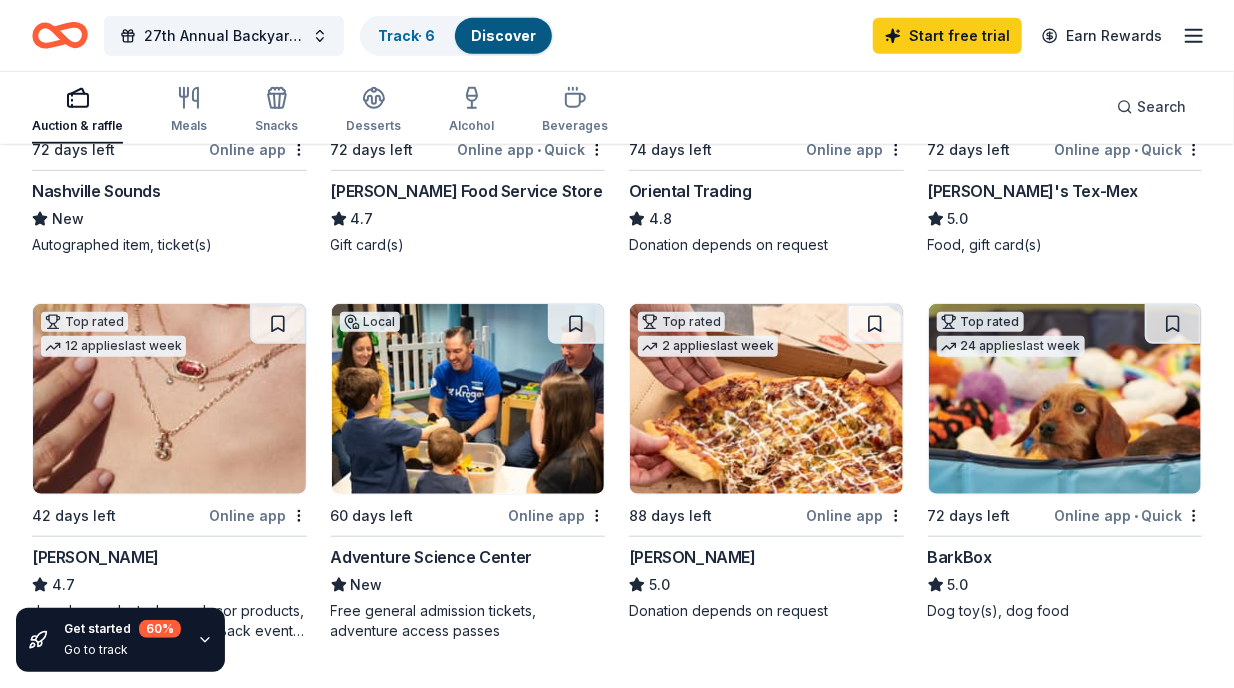 scroll, scrollTop: 557, scrollLeft: 0, axis: vertical 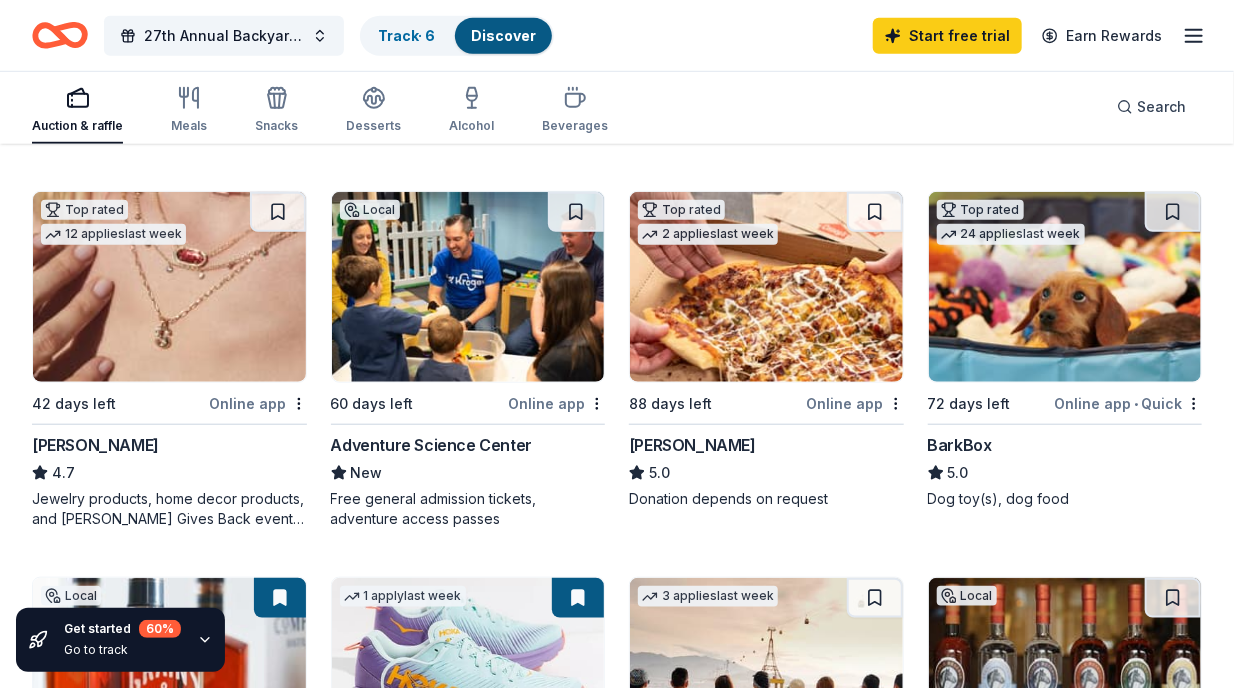 click at bounding box center (169, 287) 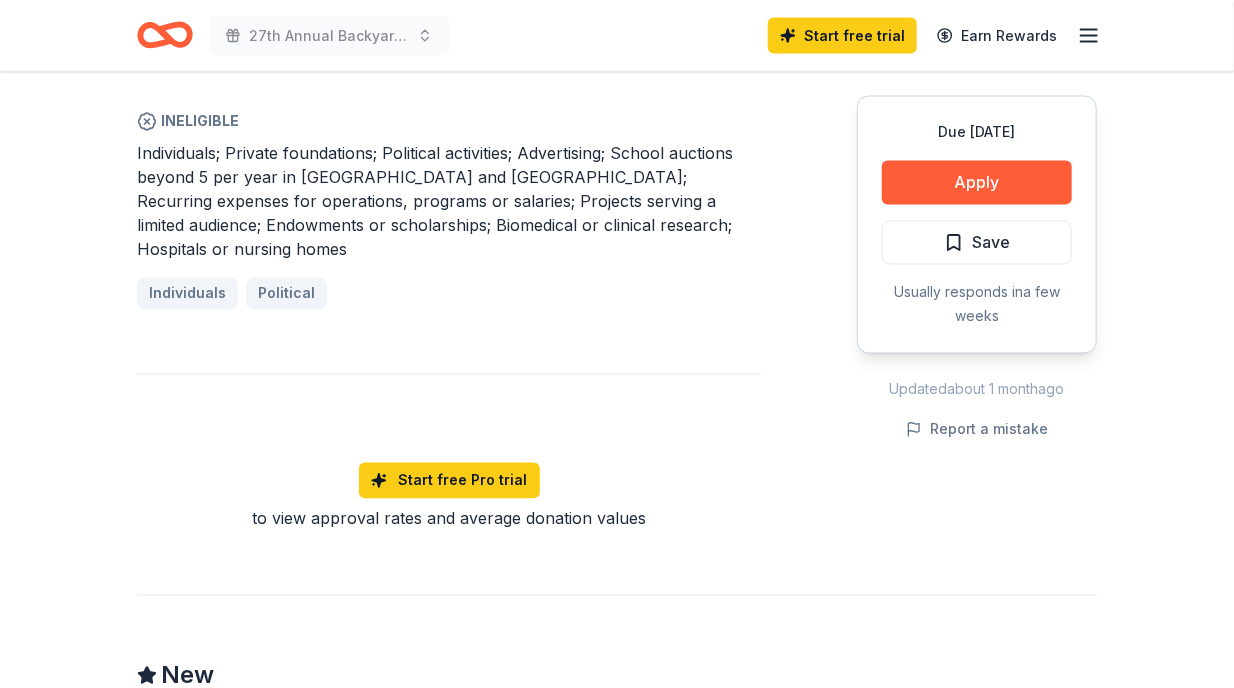 scroll, scrollTop: 1444, scrollLeft: 0, axis: vertical 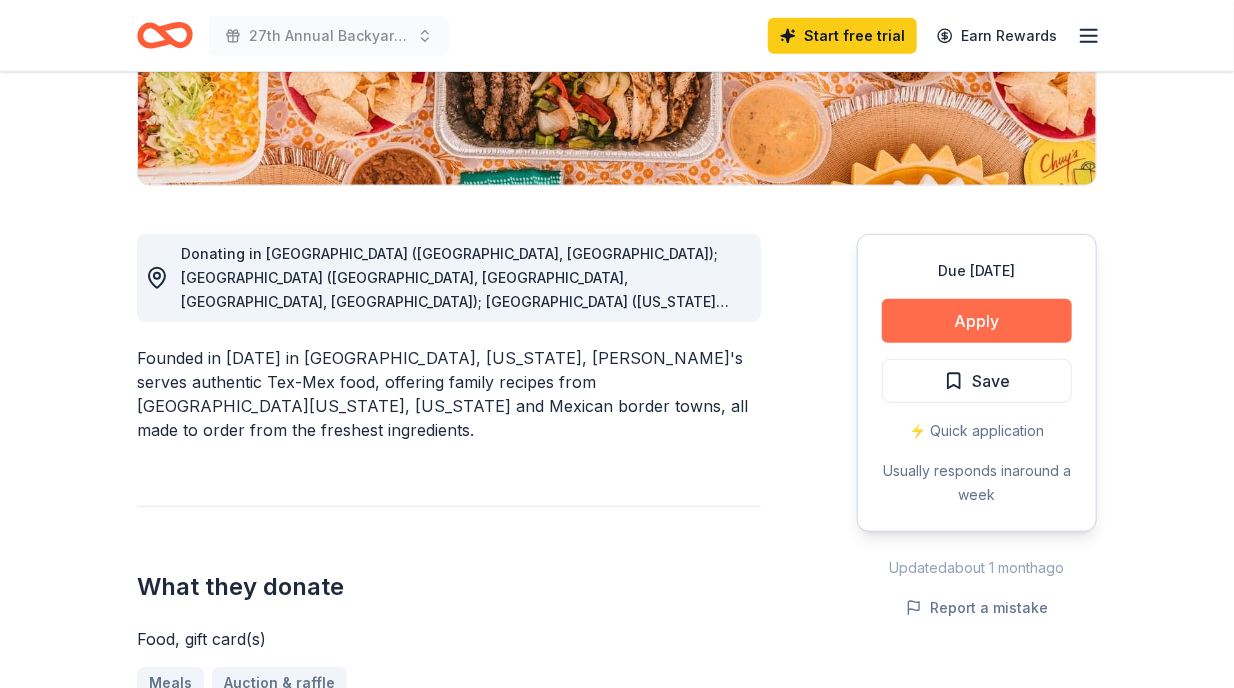 click on "Apply" at bounding box center [977, 321] 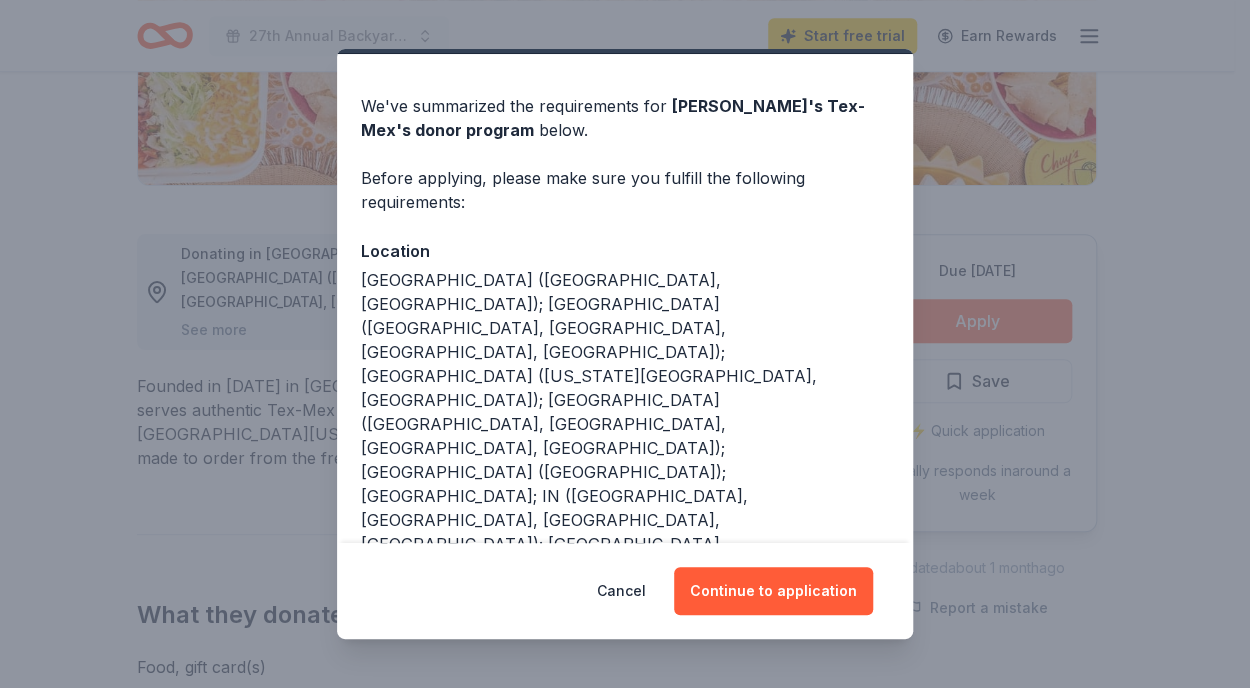 scroll, scrollTop: 99, scrollLeft: 0, axis: vertical 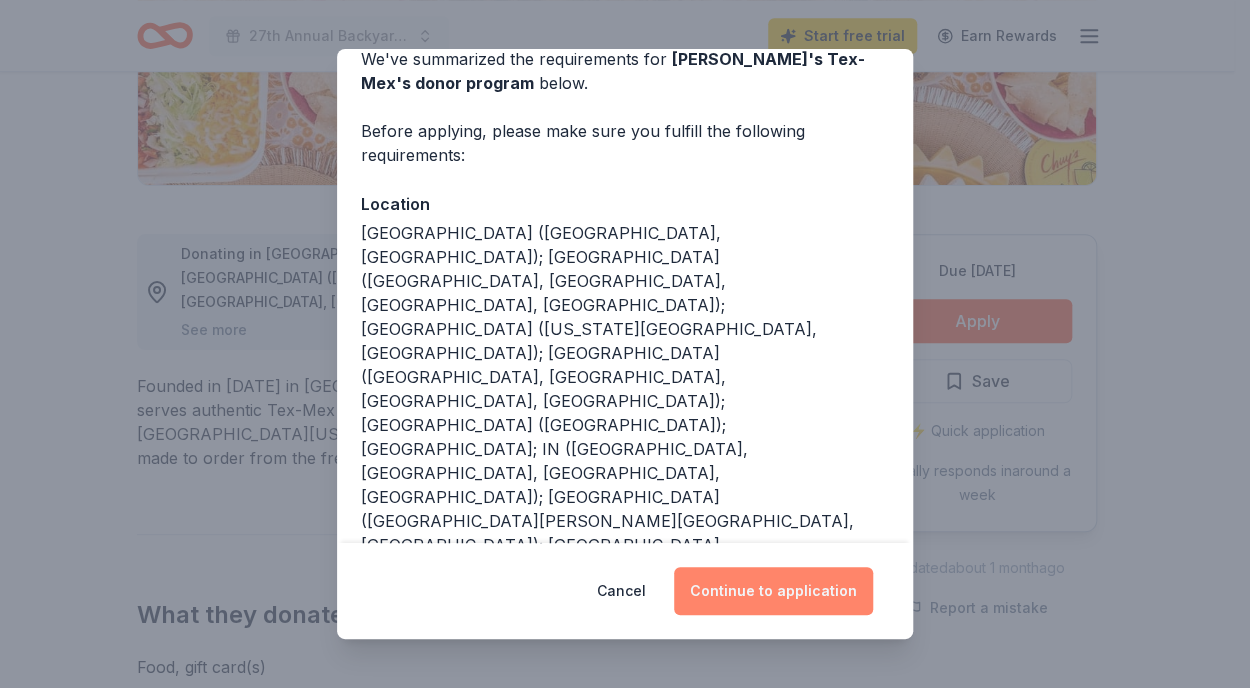 click on "Continue to application" at bounding box center (773, 591) 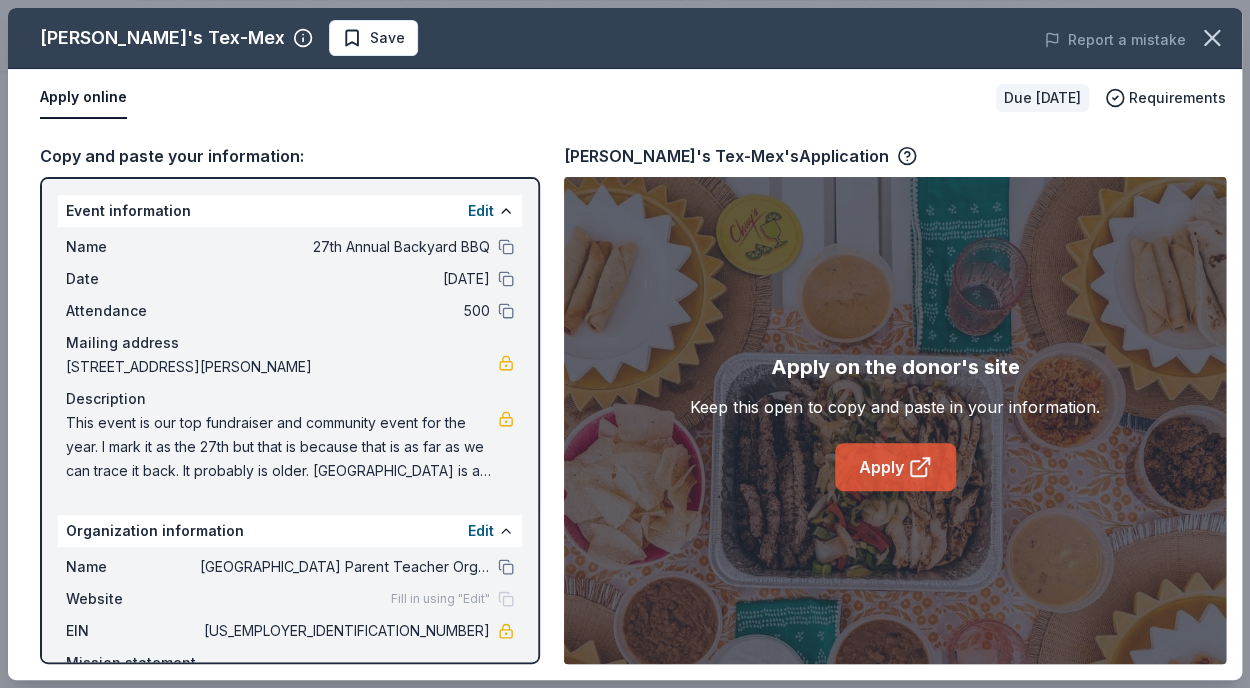 click on "Apply" at bounding box center [895, 467] 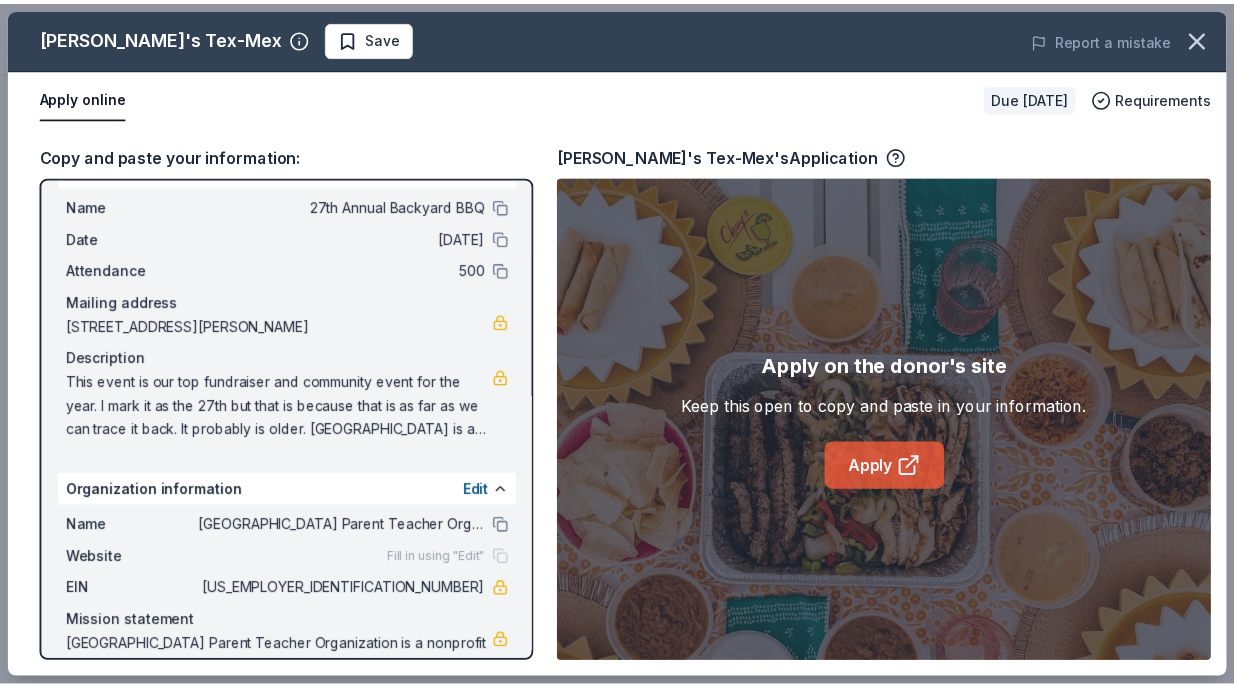 scroll, scrollTop: 0, scrollLeft: 0, axis: both 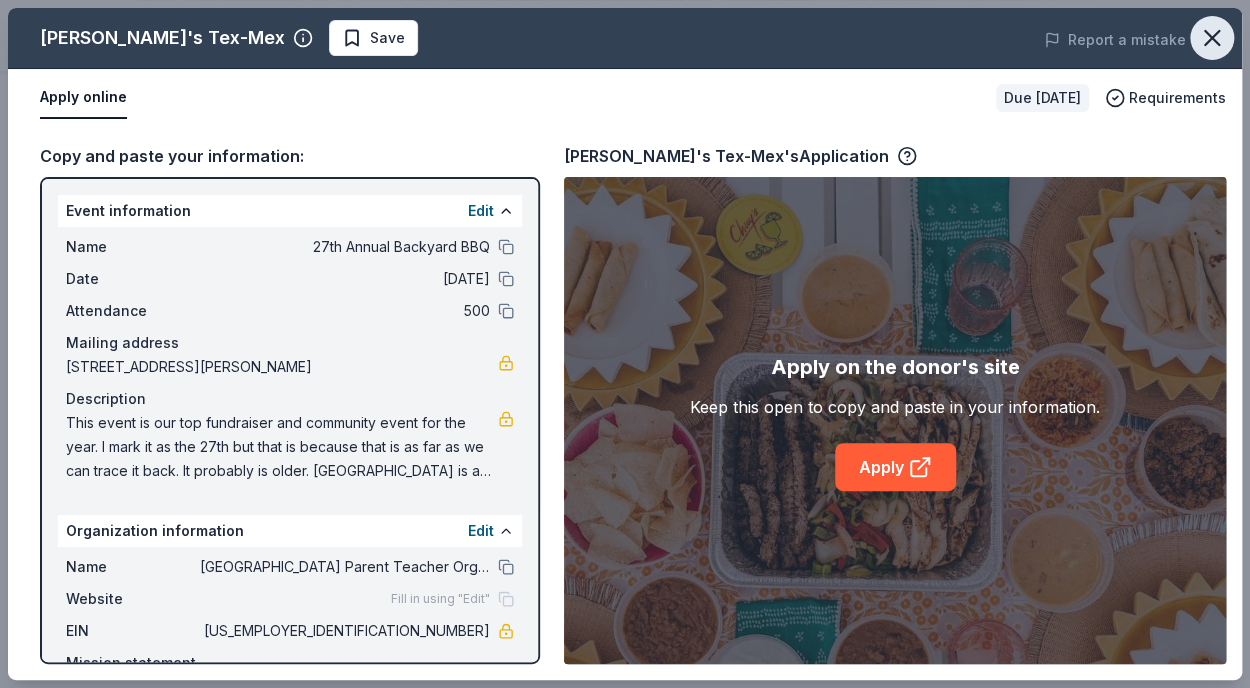 click 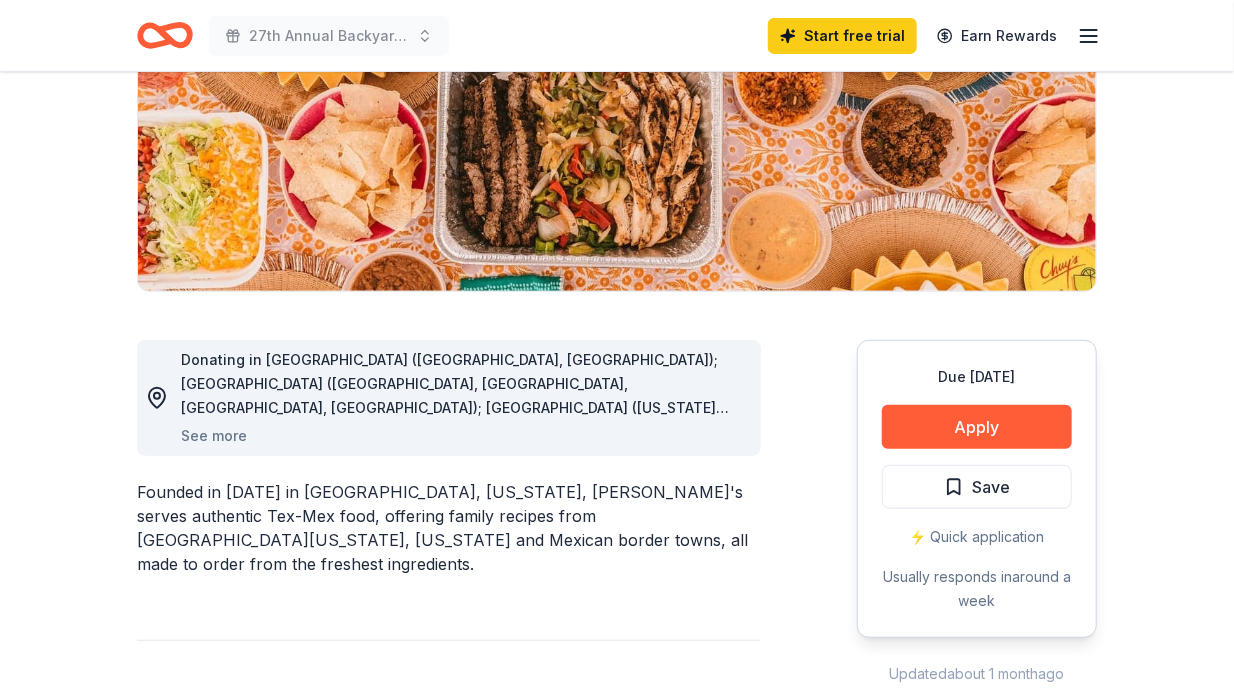 scroll, scrollTop: 325, scrollLeft: 0, axis: vertical 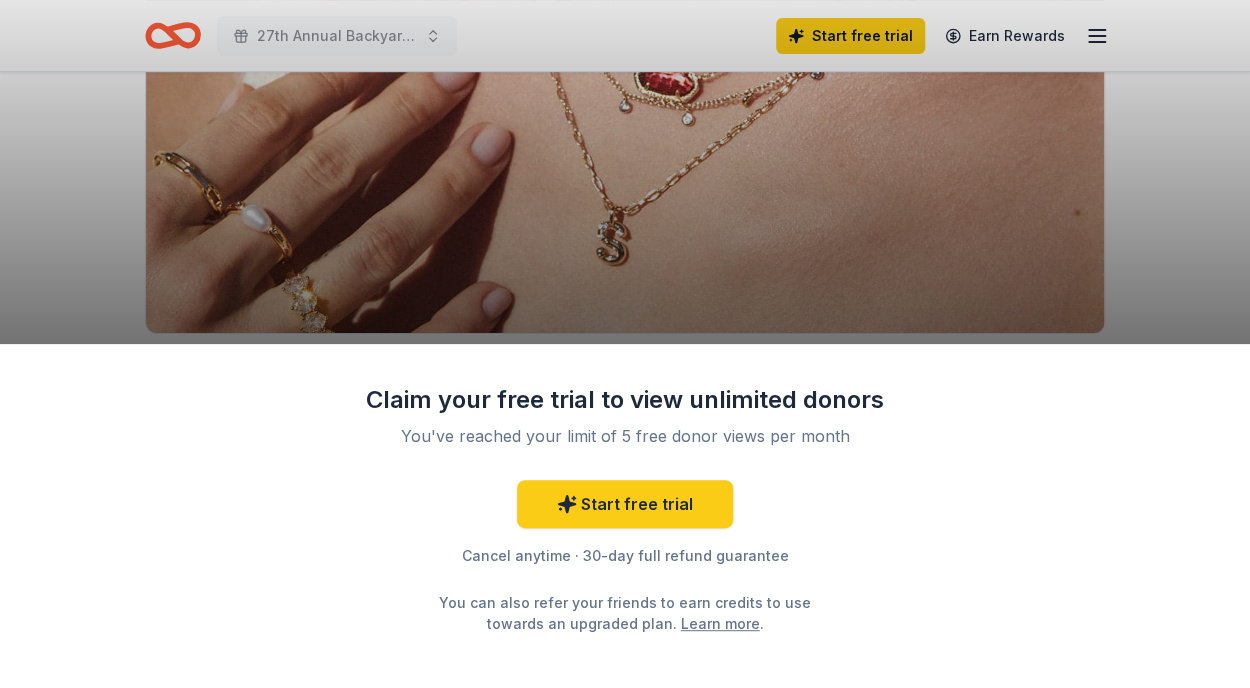 click on "Claim your free trial to view unlimited donors You've reached your limit of 5 free donor views per month Start free  trial Cancel anytime · 30-day full refund guarantee You can also refer your friends to earn credits to use towards an upgraded plan.   Learn more ." at bounding box center (625, 344) 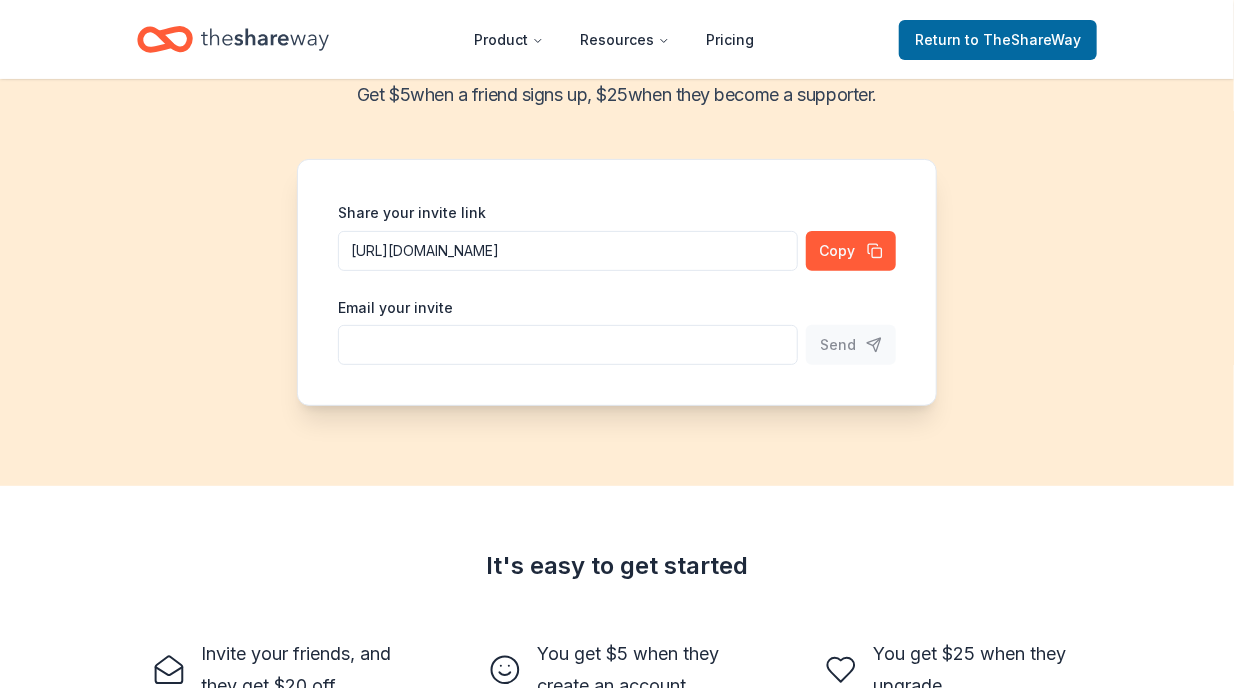 scroll, scrollTop: 0, scrollLeft: 0, axis: both 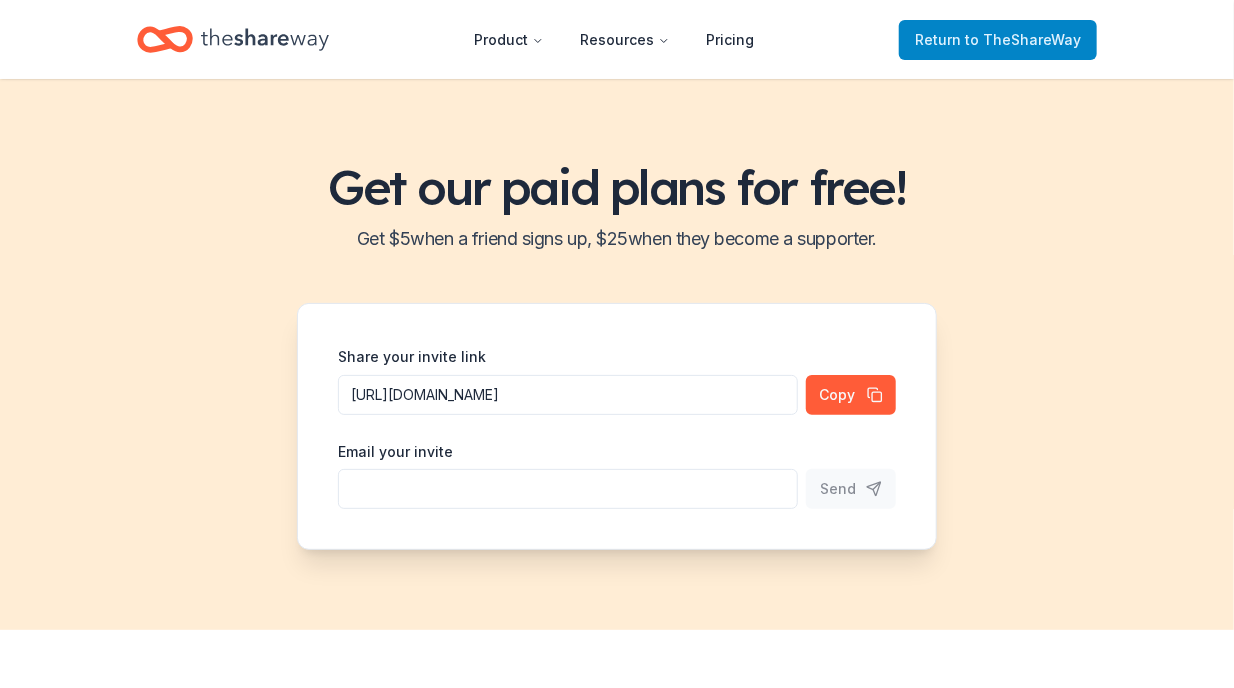click on "to TheShareWay" at bounding box center (1023, 39) 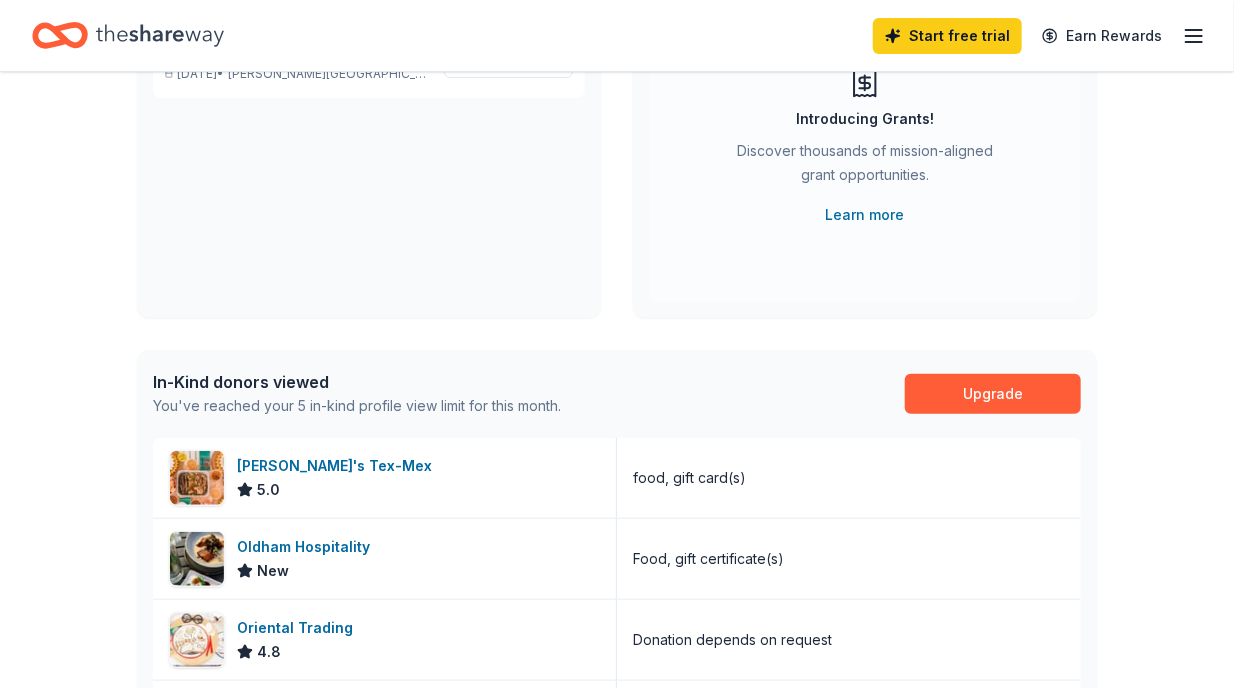 scroll, scrollTop: 0, scrollLeft: 0, axis: both 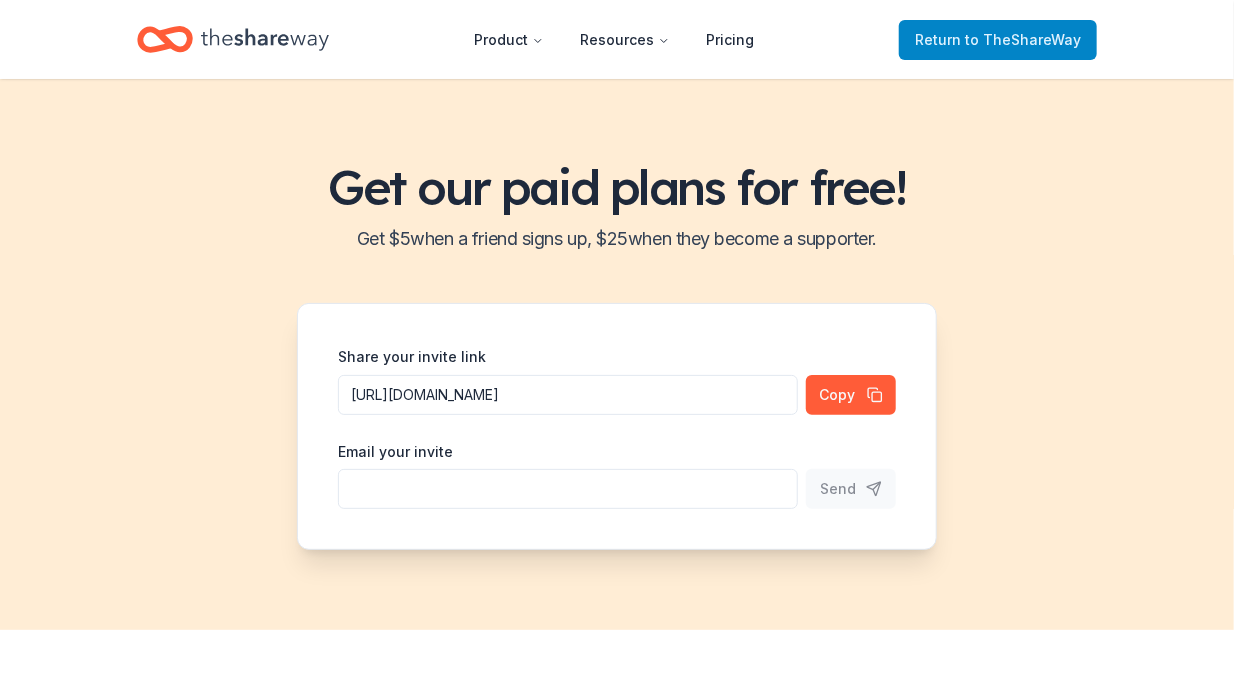 click on "Return to TheShareWay" at bounding box center [998, 40] 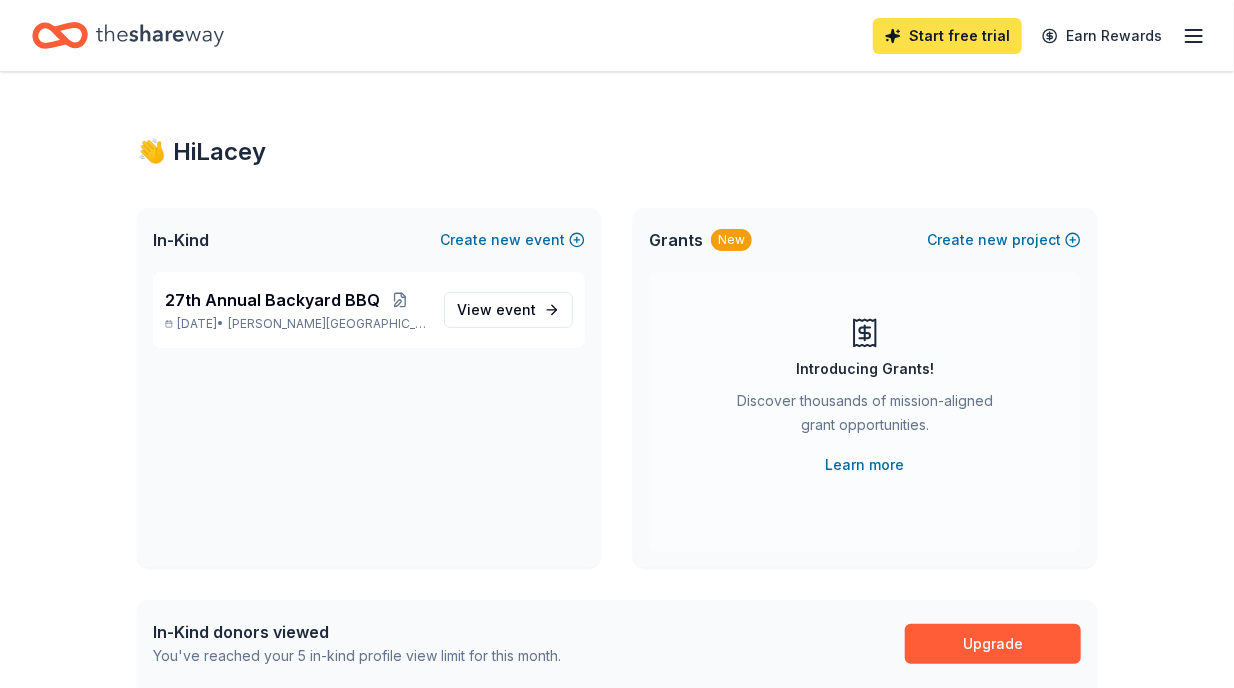 click on "Start free  trial" at bounding box center (947, 36) 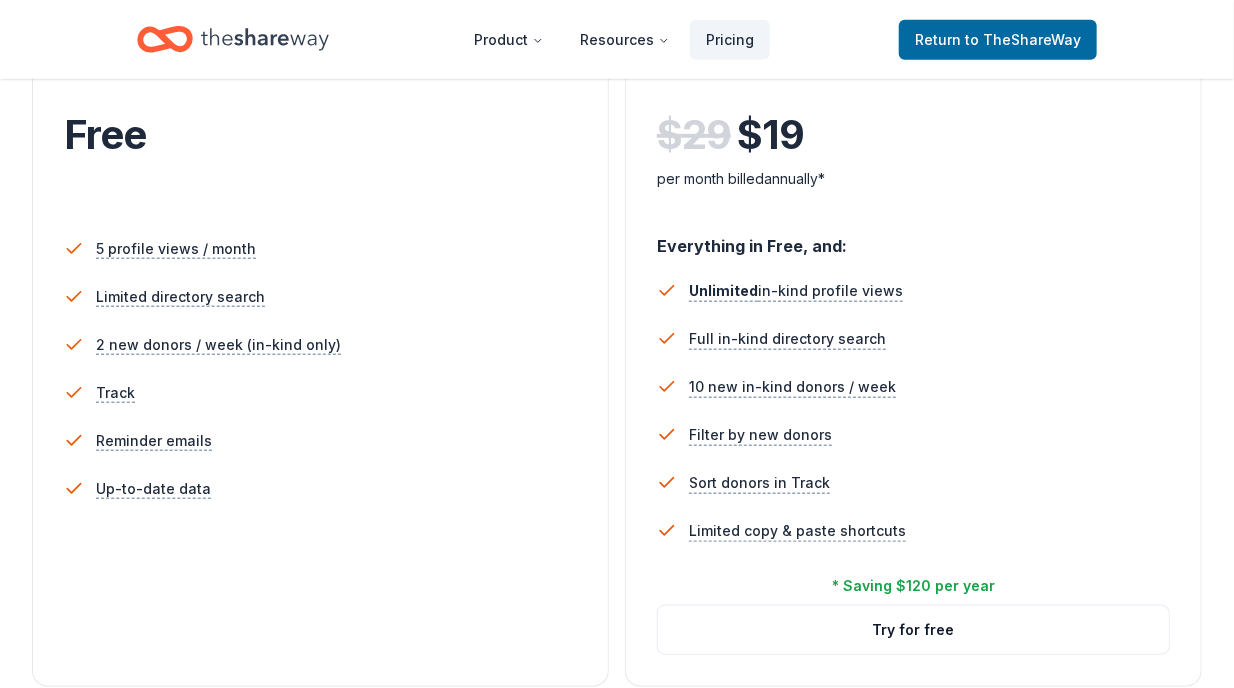 scroll, scrollTop: 464, scrollLeft: 0, axis: vertical 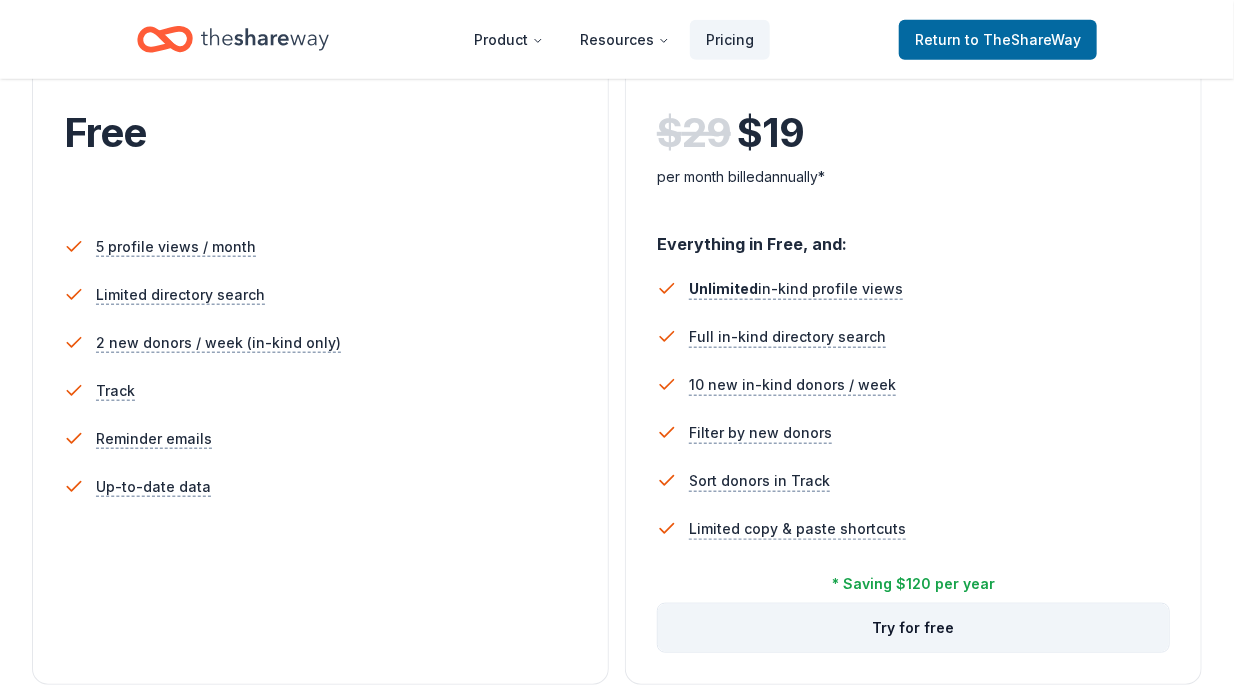 click on "Try for free" at bounding box center [913, 628] 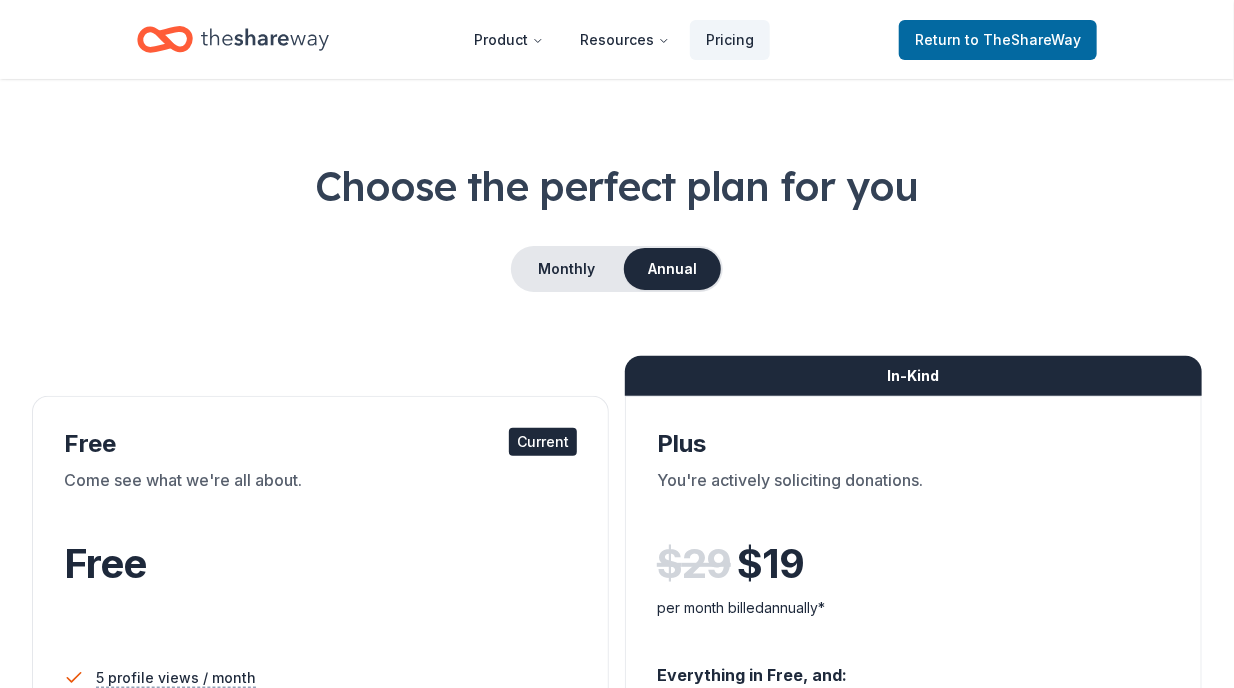 scroll, scrollTop: 34, scrollLeft: 0, axis: vertical 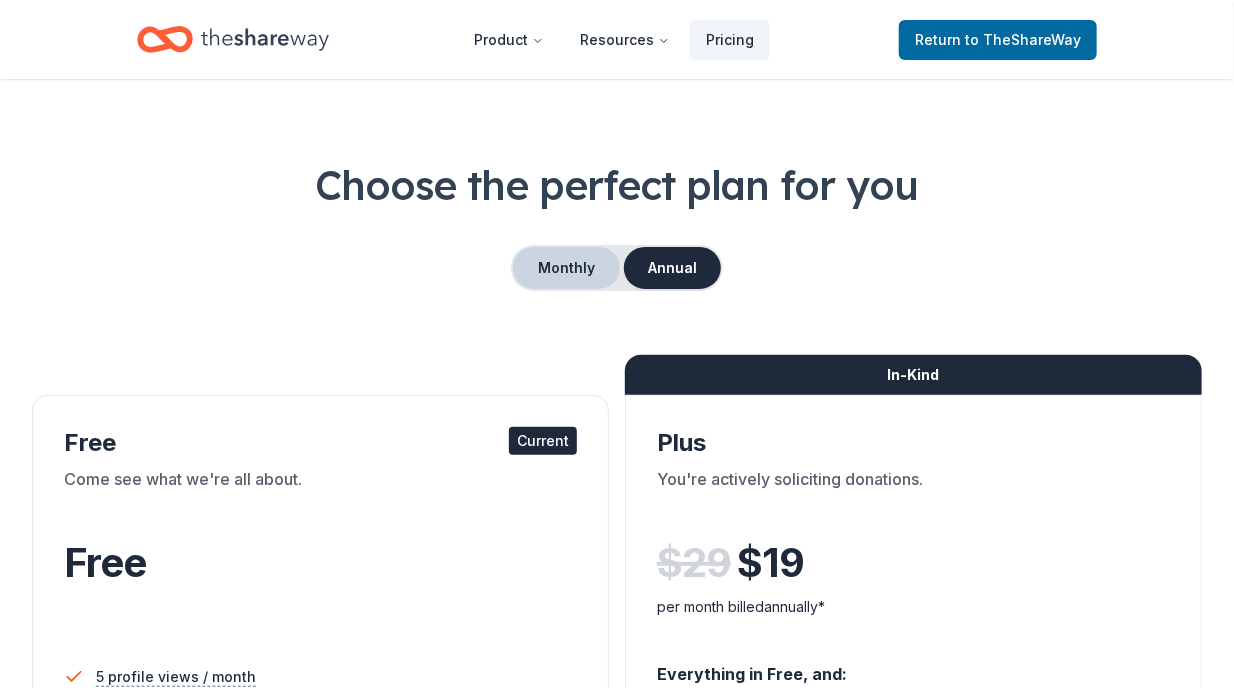 click on "Monthly" at bounding box center (566, 268) 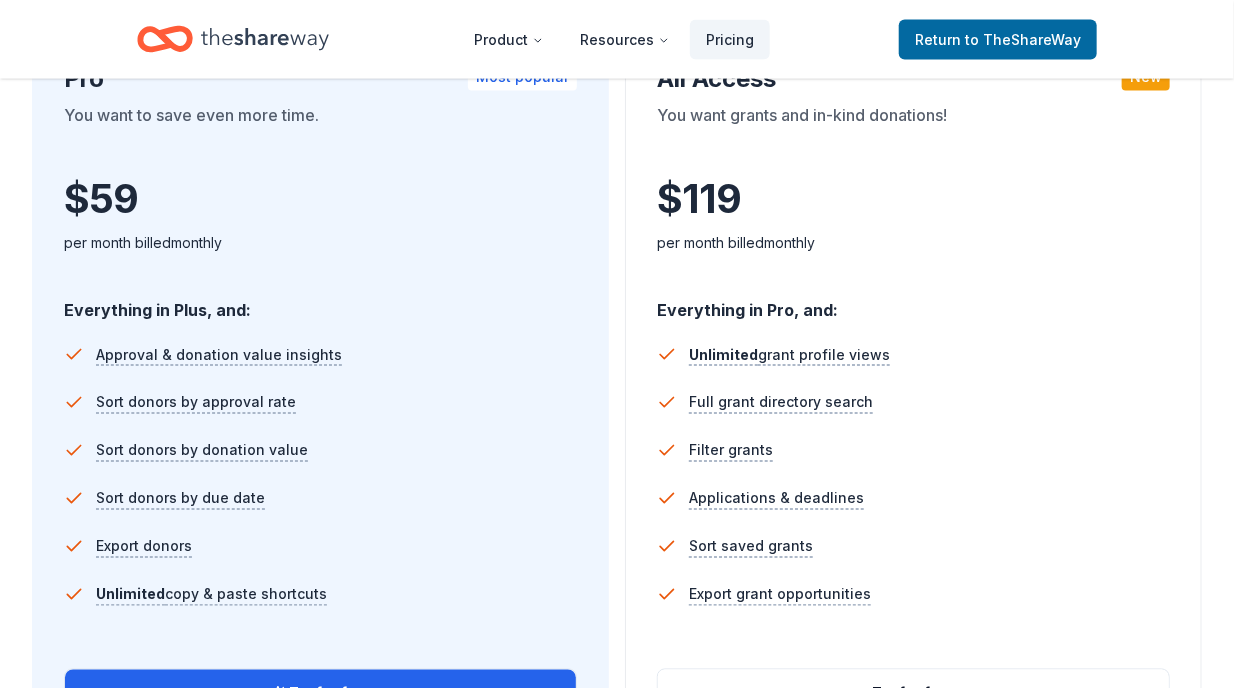 scroll, scrollTop: 1148, scrollLeft: 0, axis: vertical 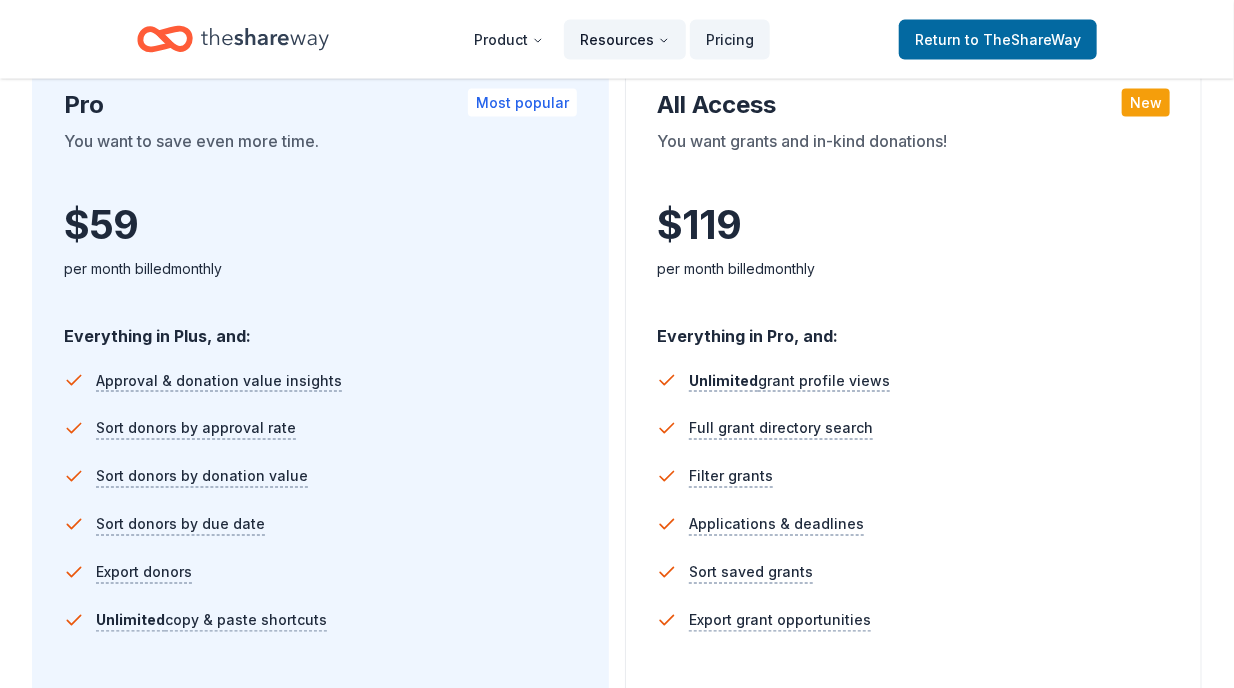 click on "Resources" at bounding box center (625, 40) 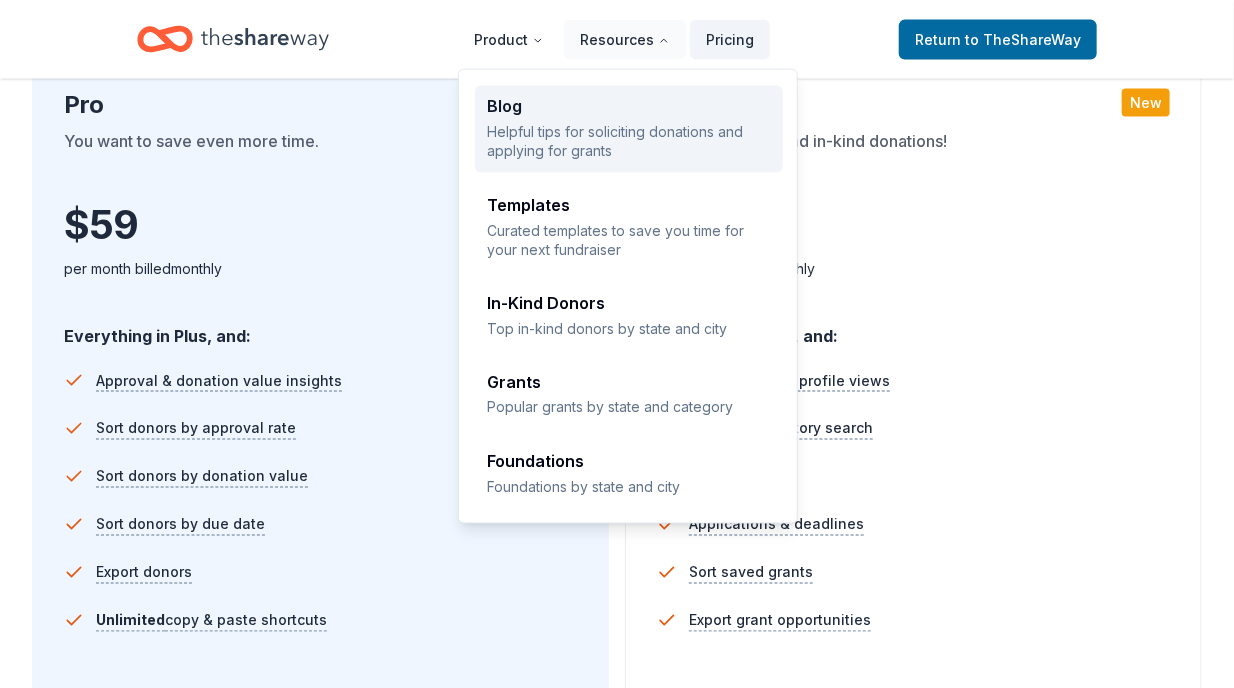 click on "Blog" at bounding box center [629, 106] 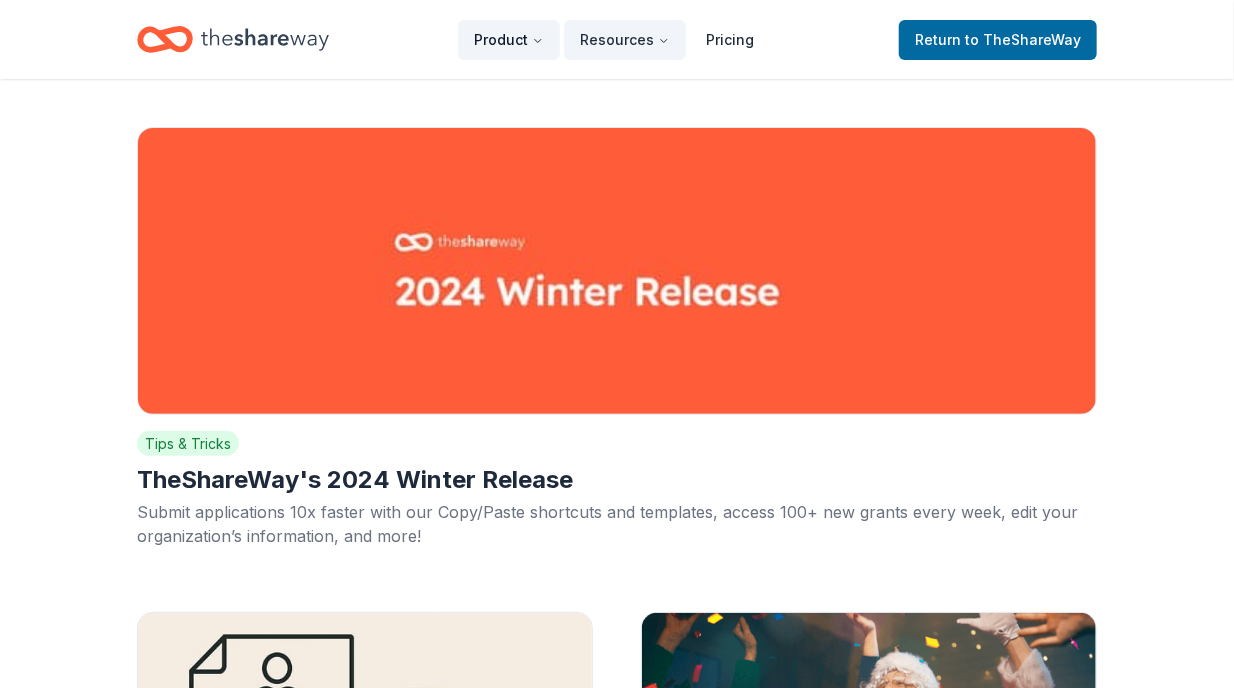 click on "Product" at bounding box center [509, 40] 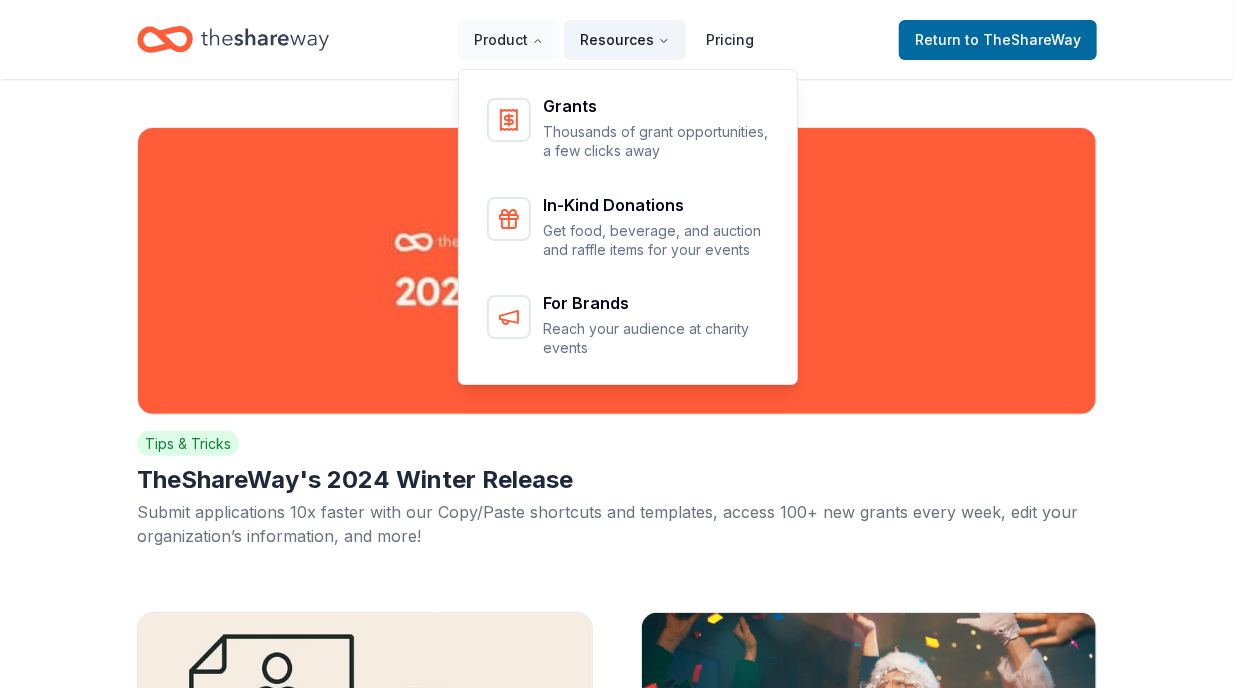 click on "Resources" at bounding box center (625, 40) 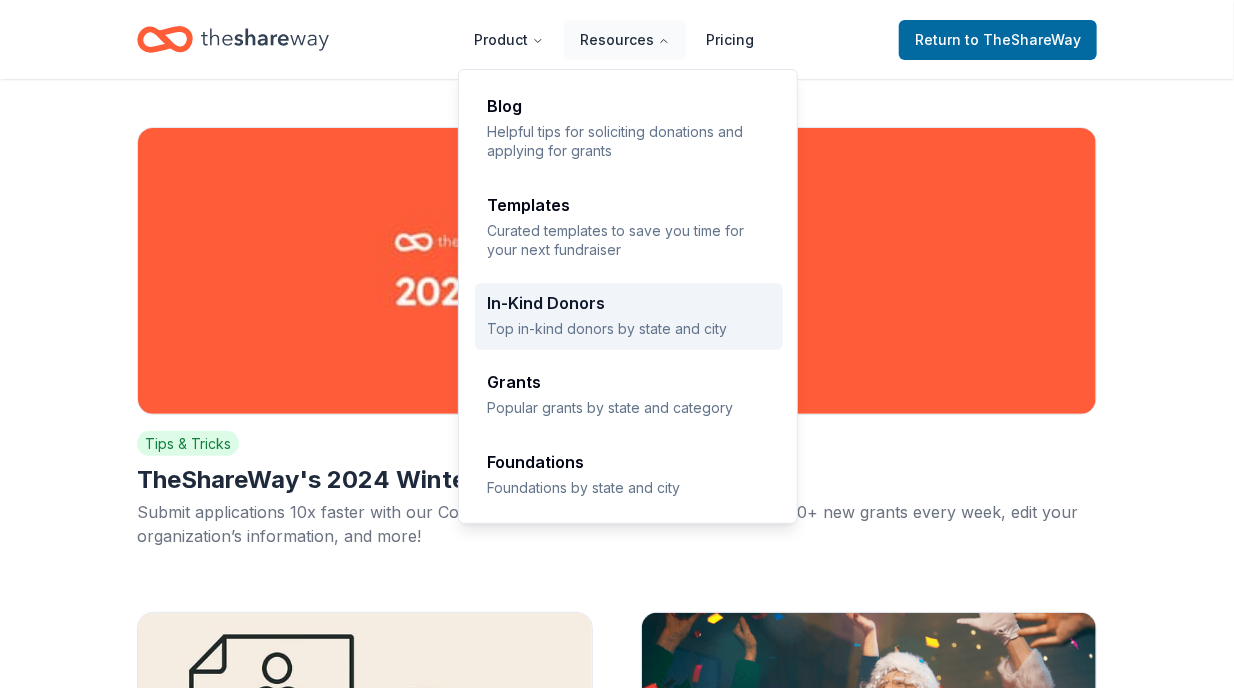 click on "In-Kind Donors" at bounding box center (629, 303) 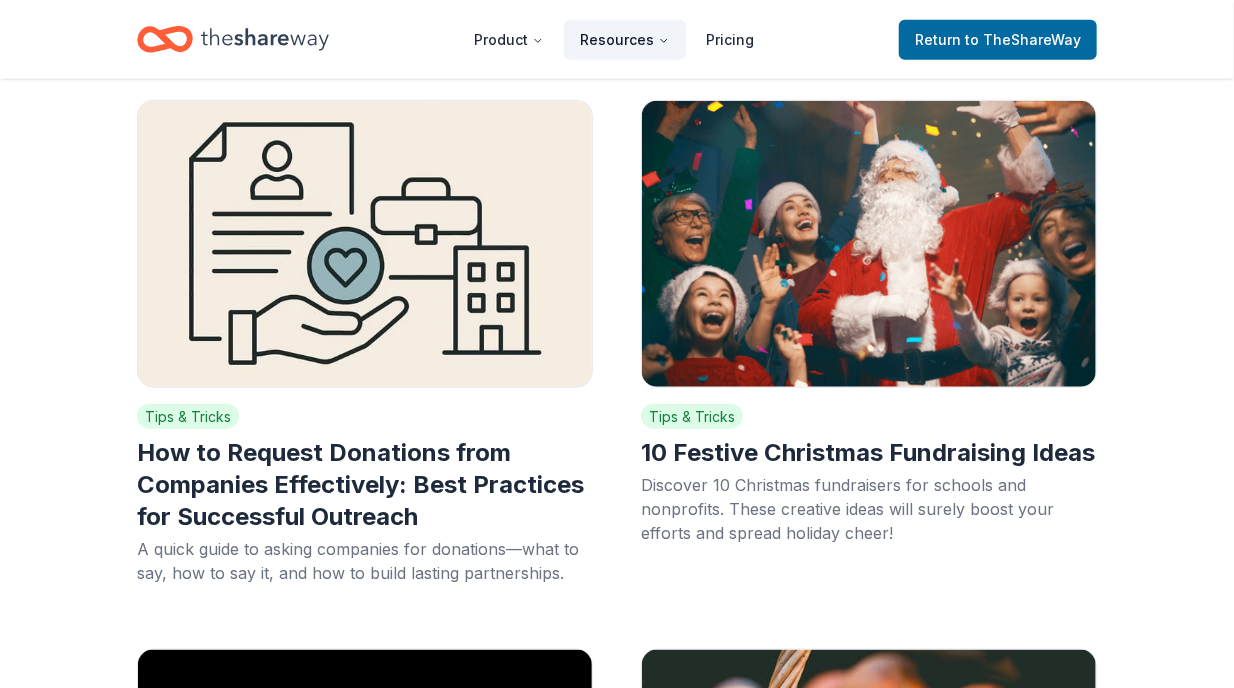 scroll, scrollTop: 586, scrollLeft: 0, axis: vertical 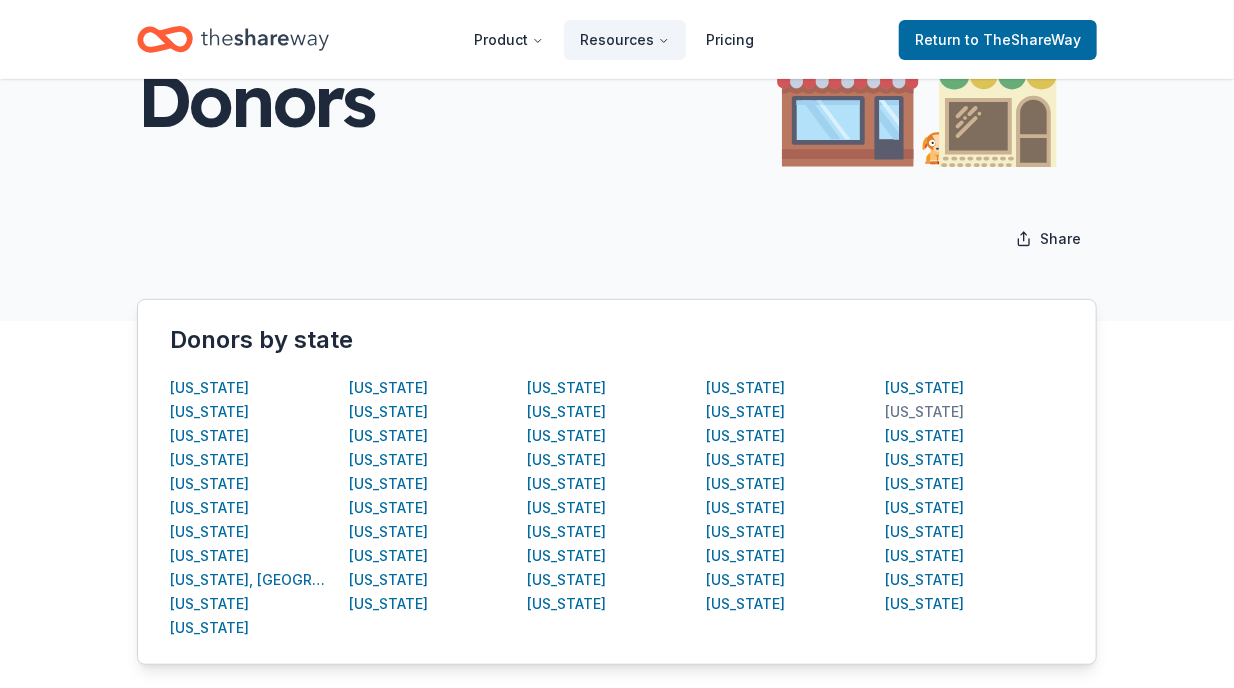 click on "Tennessee" at bounding box center (924, 412) 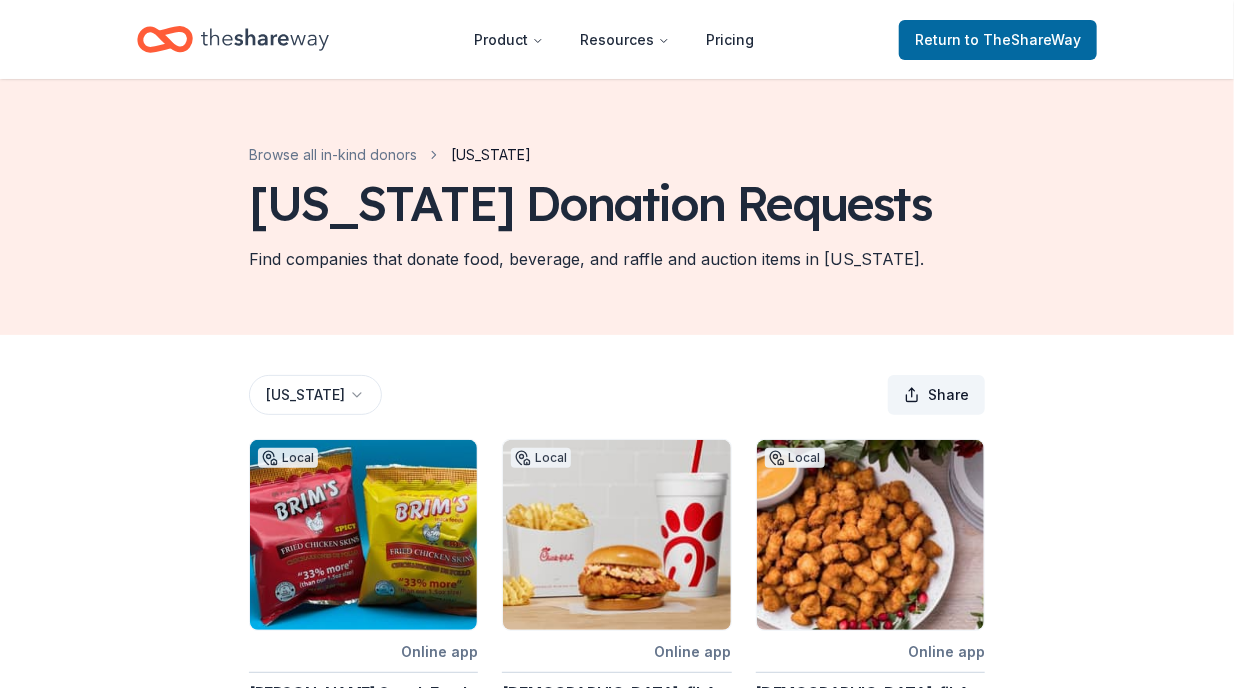 click on "Share" at bounding box center (936, 395) 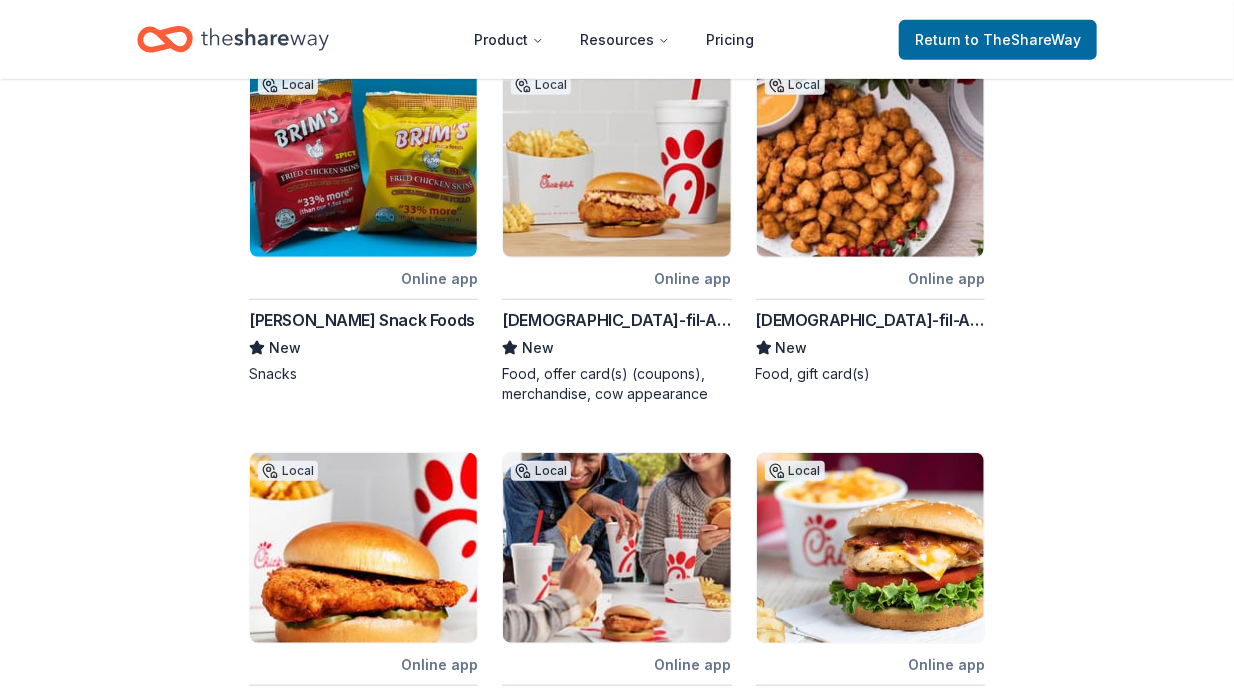 scroll, scrollTop: 380, scrollLeft: 0, axis: vertical 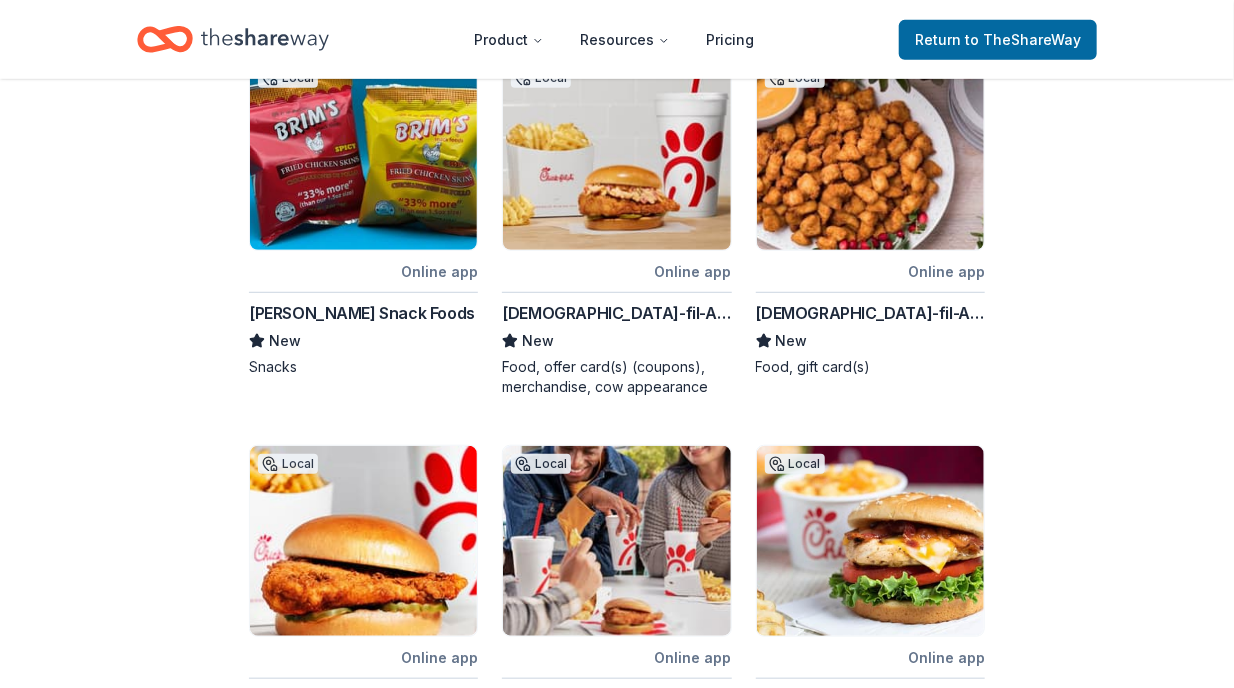 click on "Brim's Snack Foods" at bounding box center (362, 313) 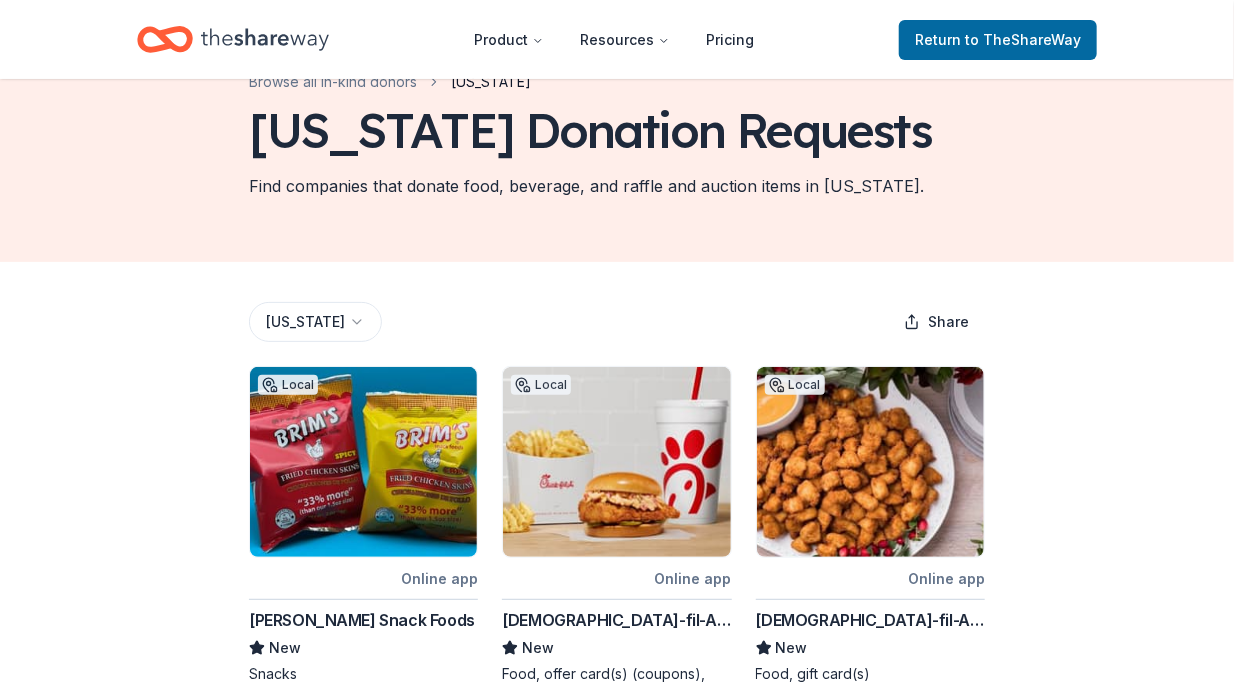 scroll, scrollTop: 0, scrollLeft: 0, axis: both 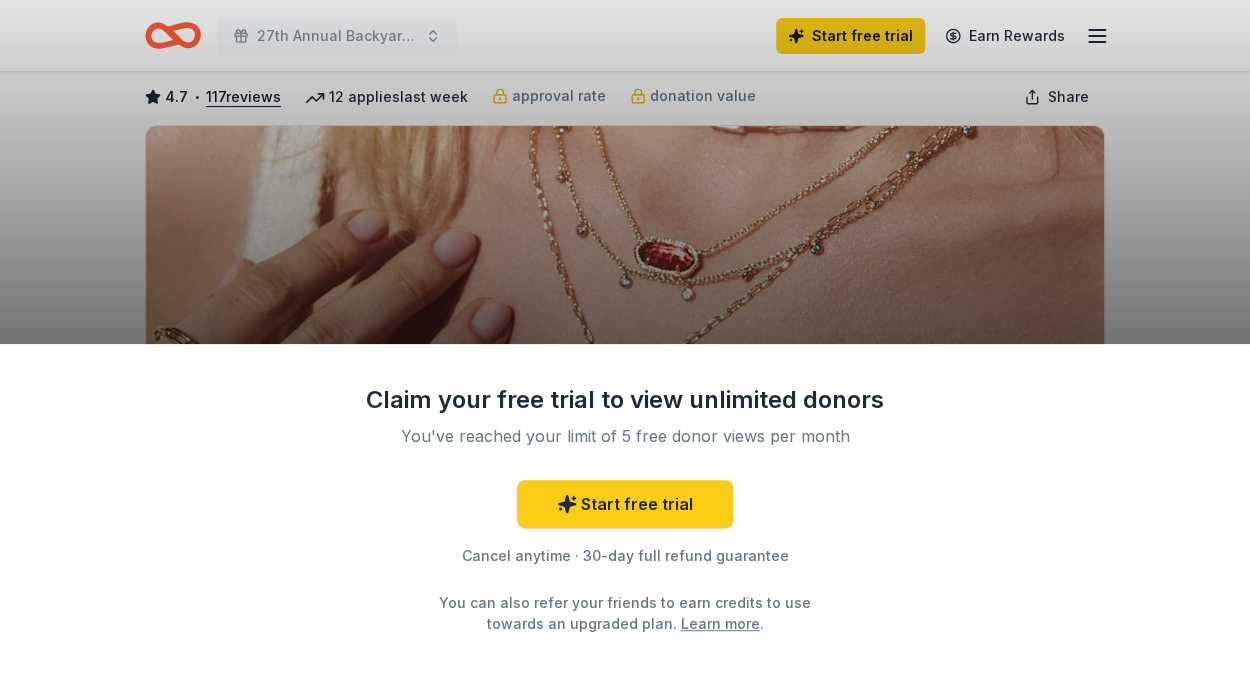 click on "Claim your free trial to view unlimited donors You've reached your limit of 5 free donor views per month Start free  trial Cancel anytime · 30-day full refund guarantee You can also refer your friends to earn credits to use towards an upgraded plan.   Learn more ." at bounding box center (625, 344) 